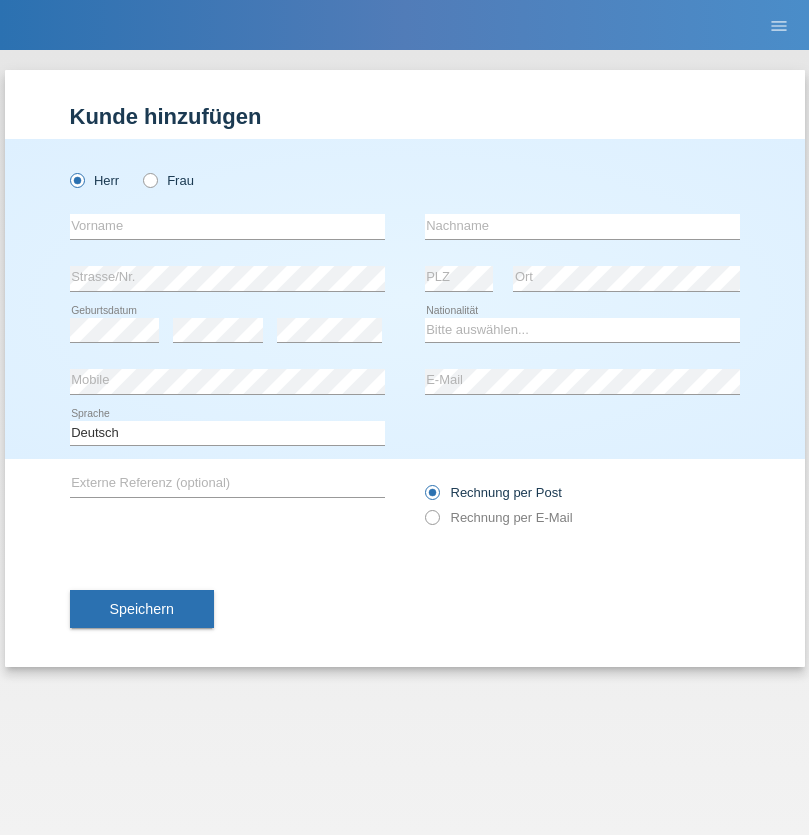 scroll, scrollTop: 0, scrollLeft: 0, axis: both 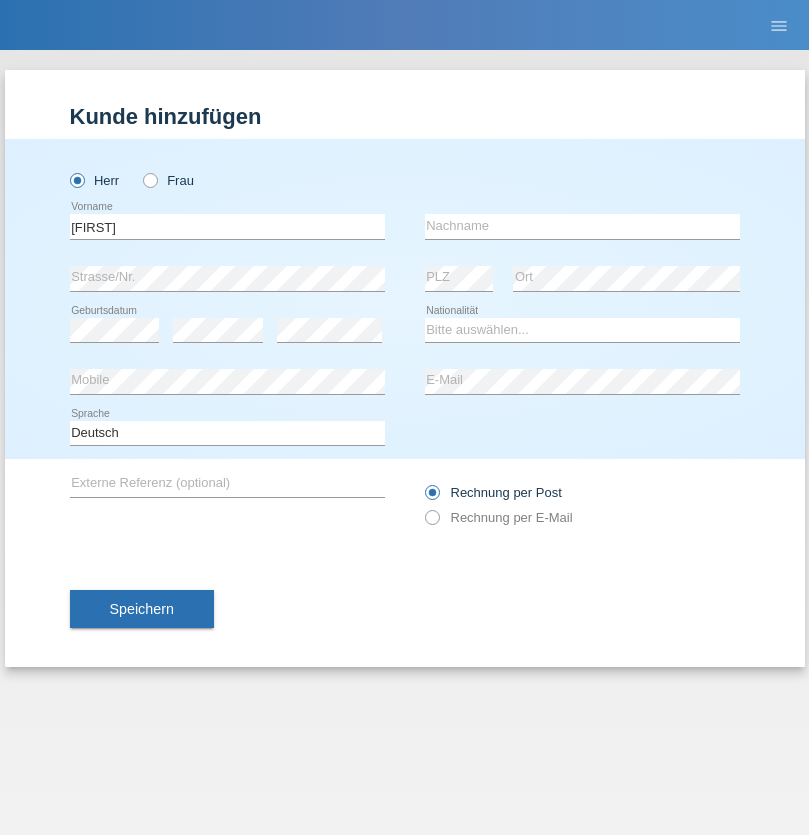 type on "Hugo" 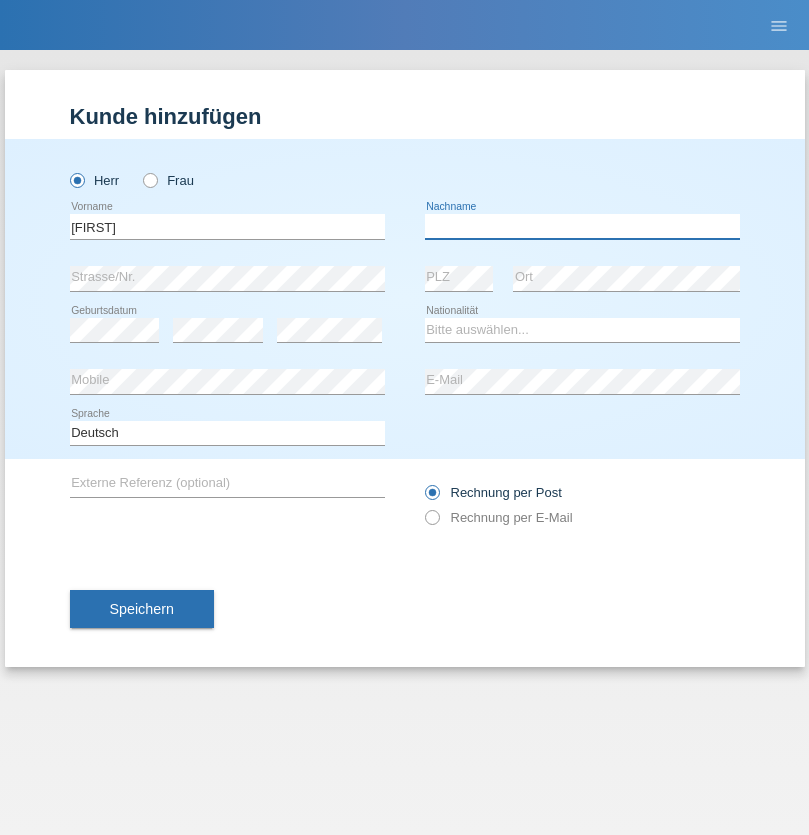click at bounding box center (582, 226) 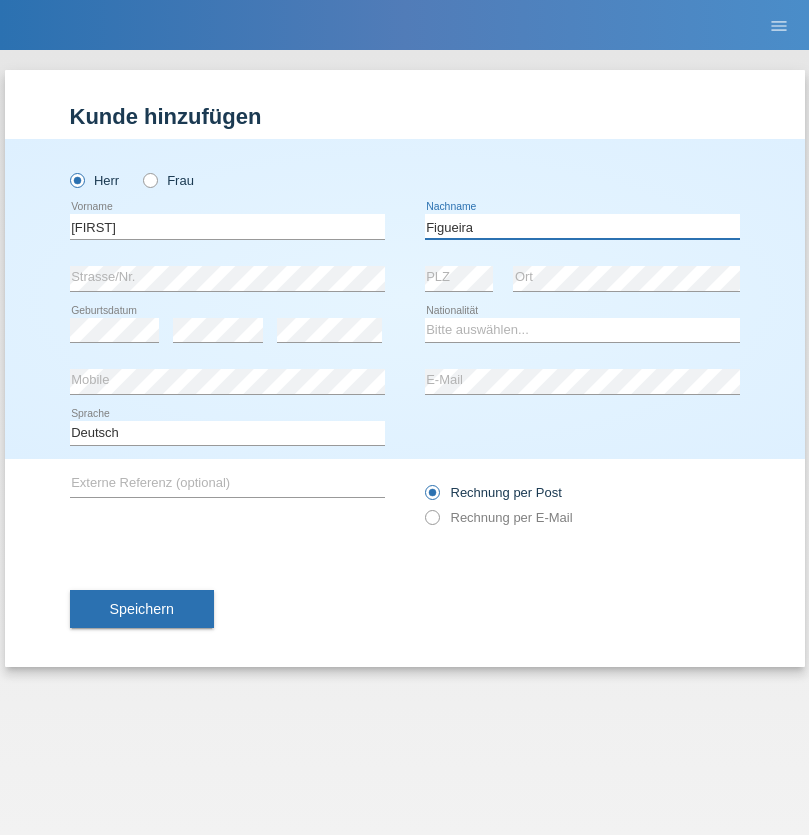 type on "Figueira" 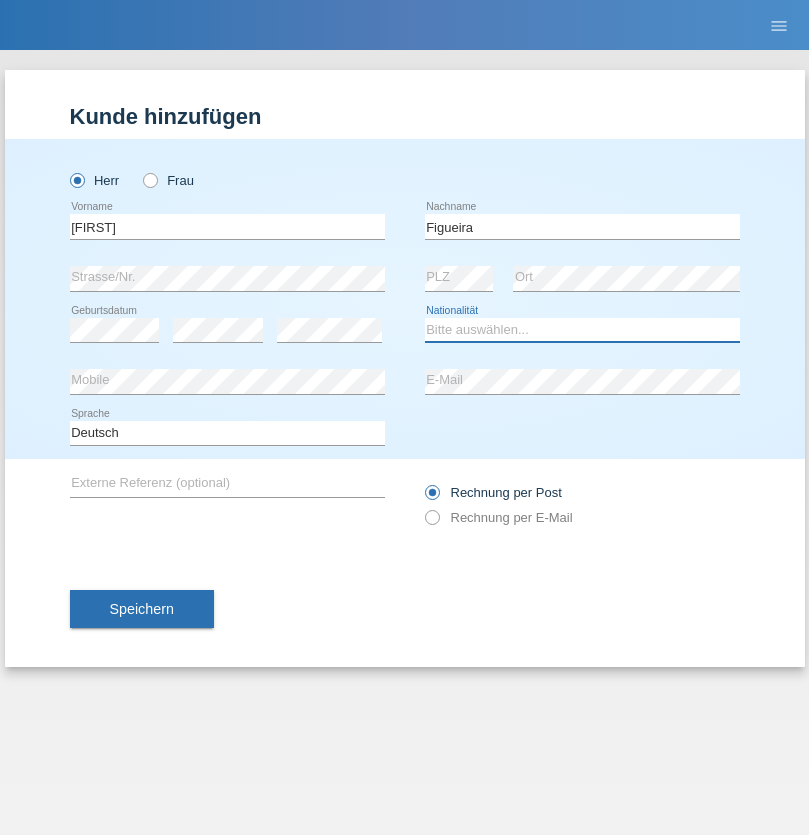 select on "PT" 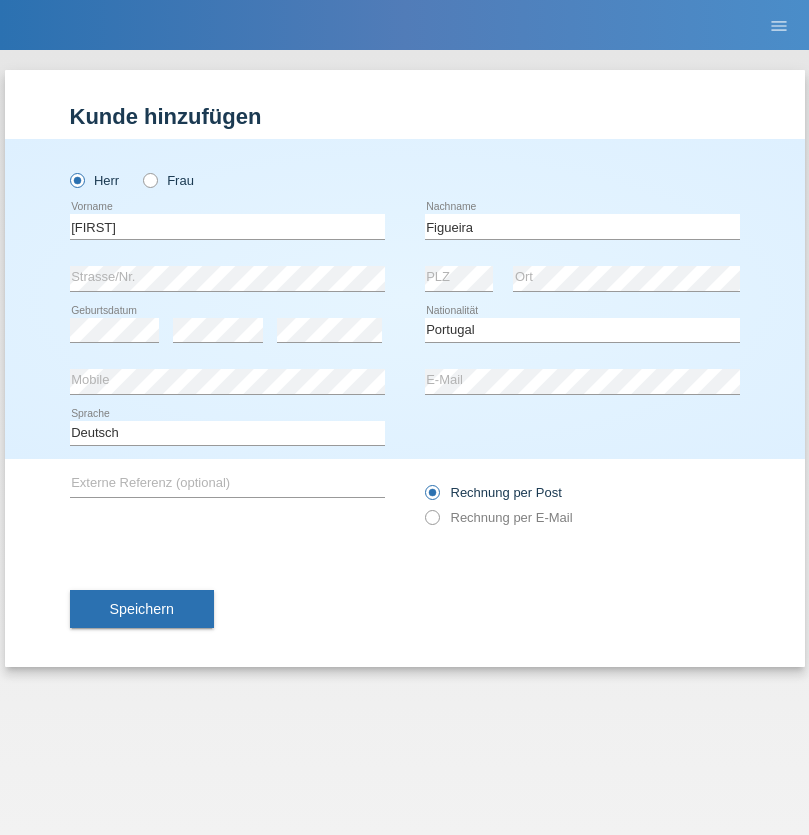select on "C" 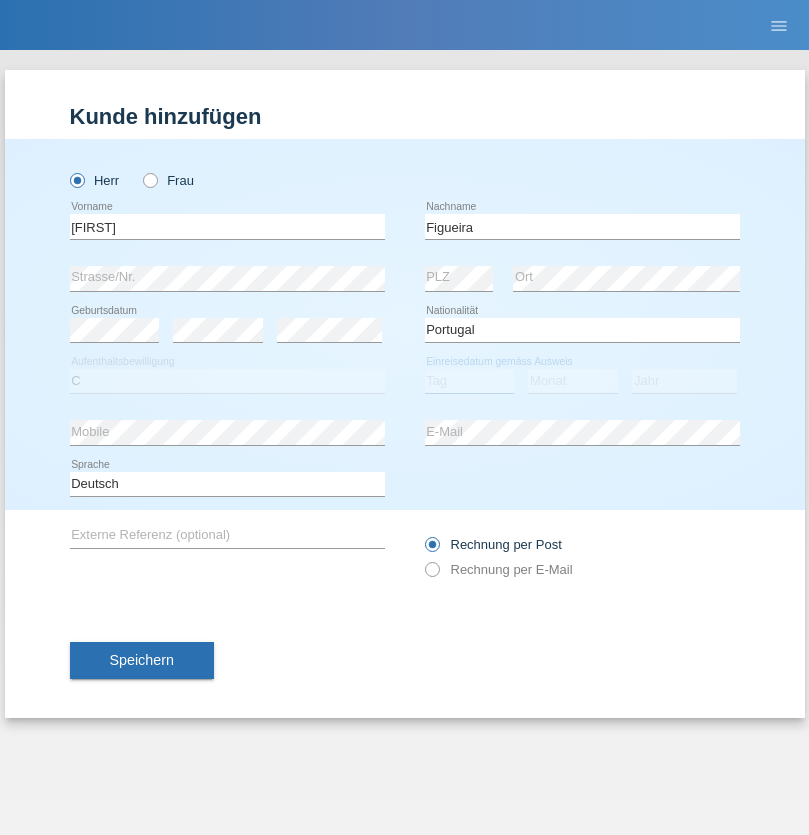 select on "04" 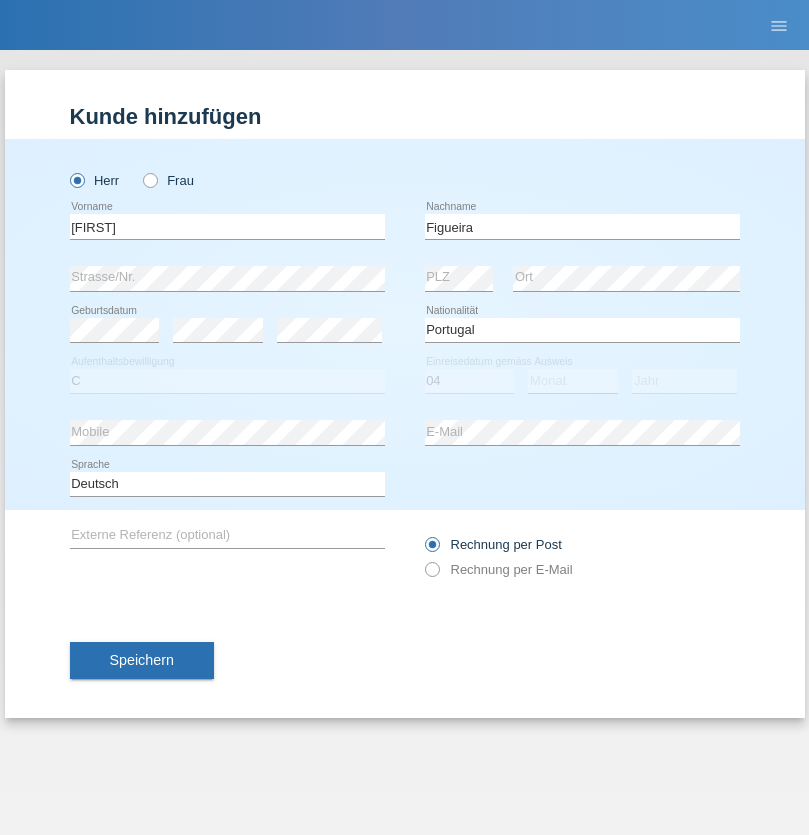 select on "02" 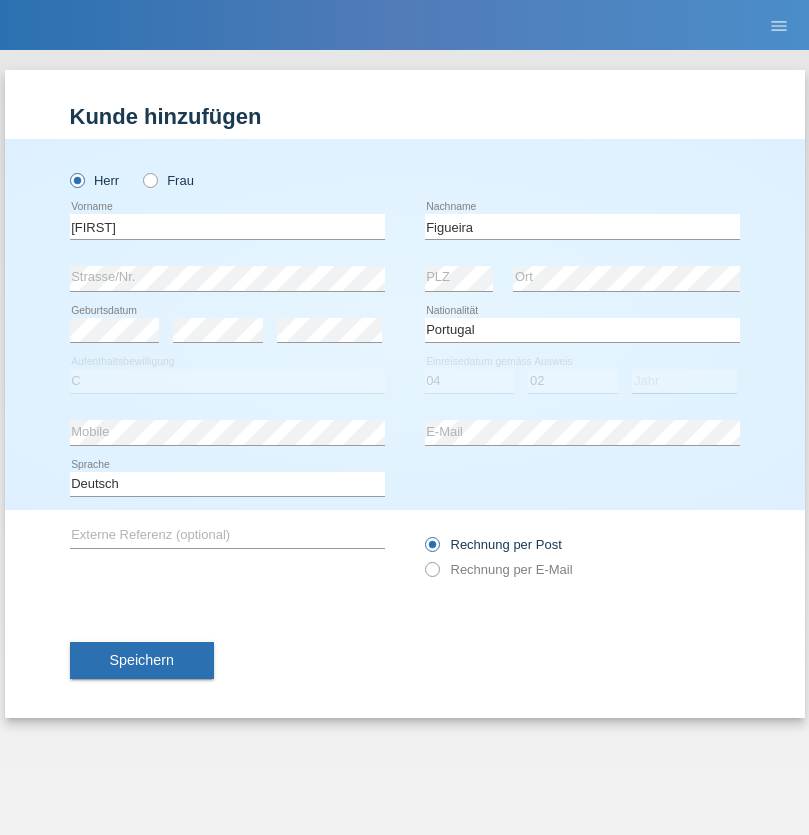 select on "2012" 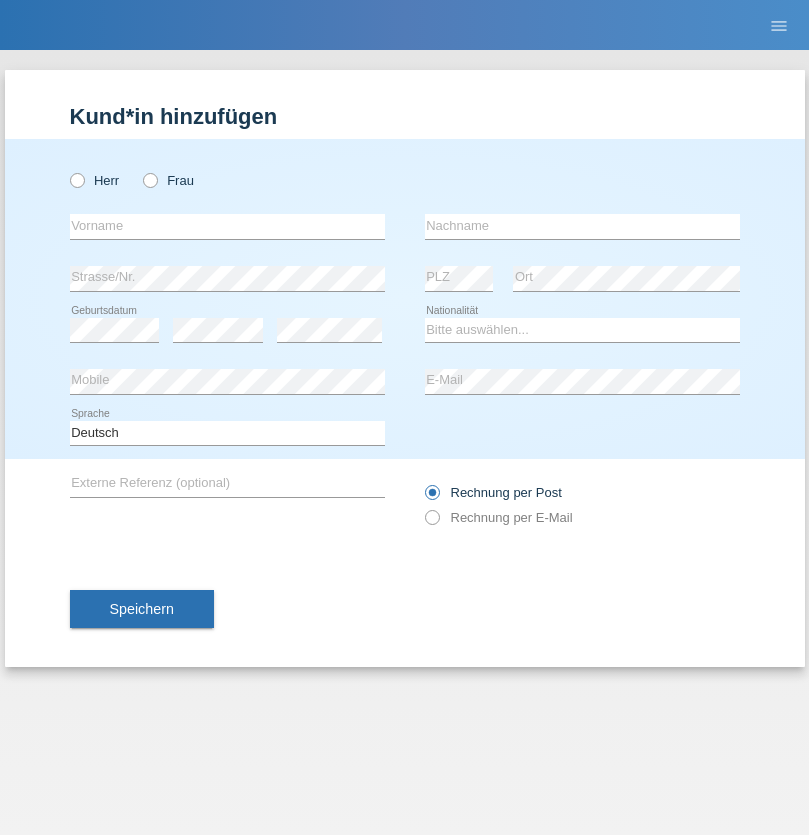 scroll, scrollTop: 0, scrollLeft: 0, axis: both 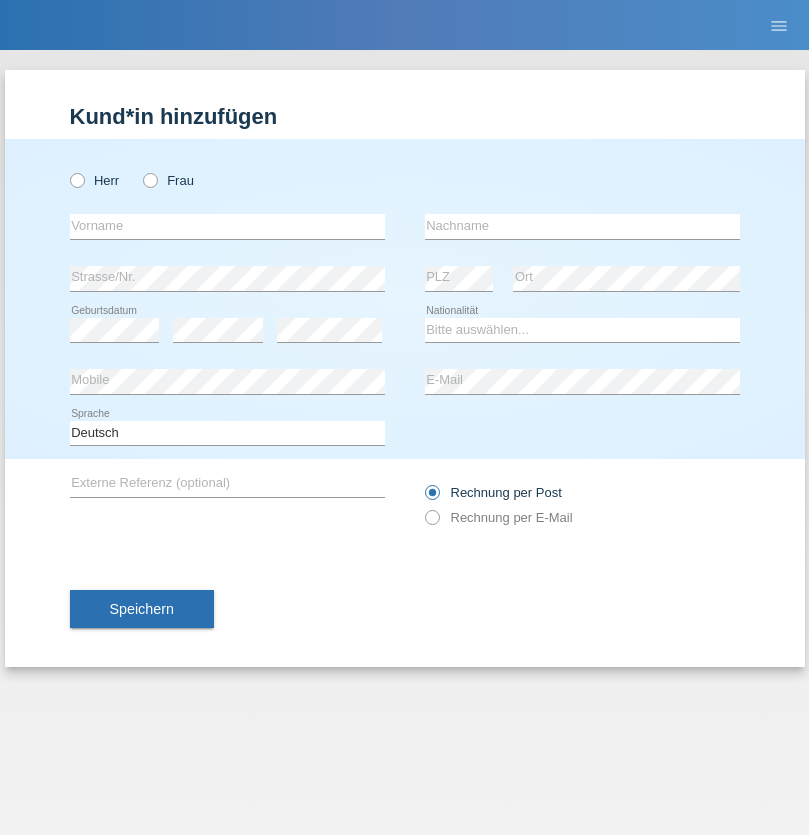 radio on "true" 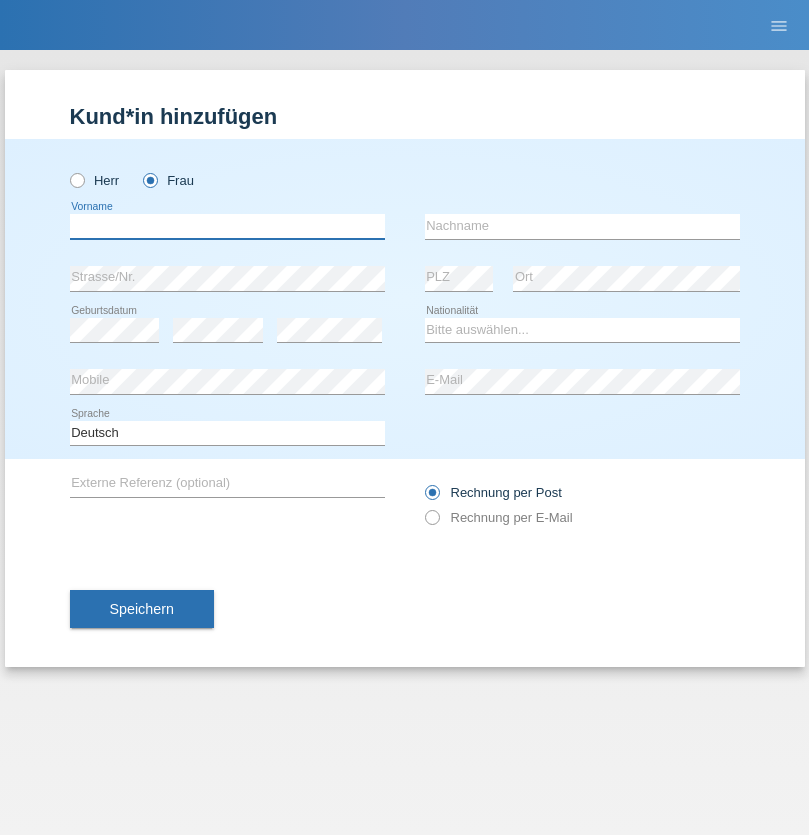 click at bounding box center (227, 226) 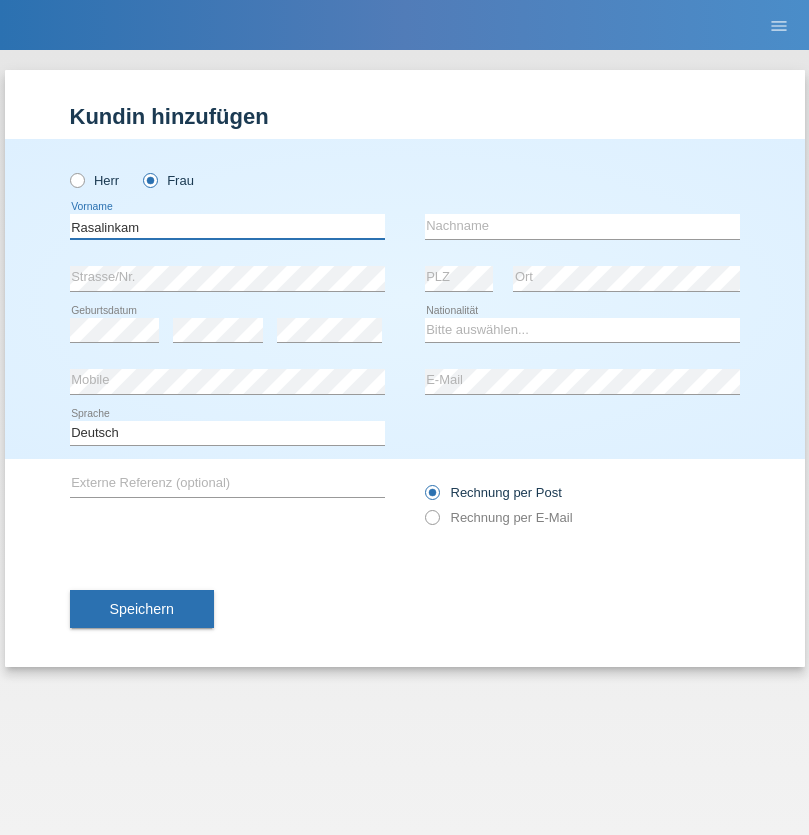 type on "Rasalinkam" 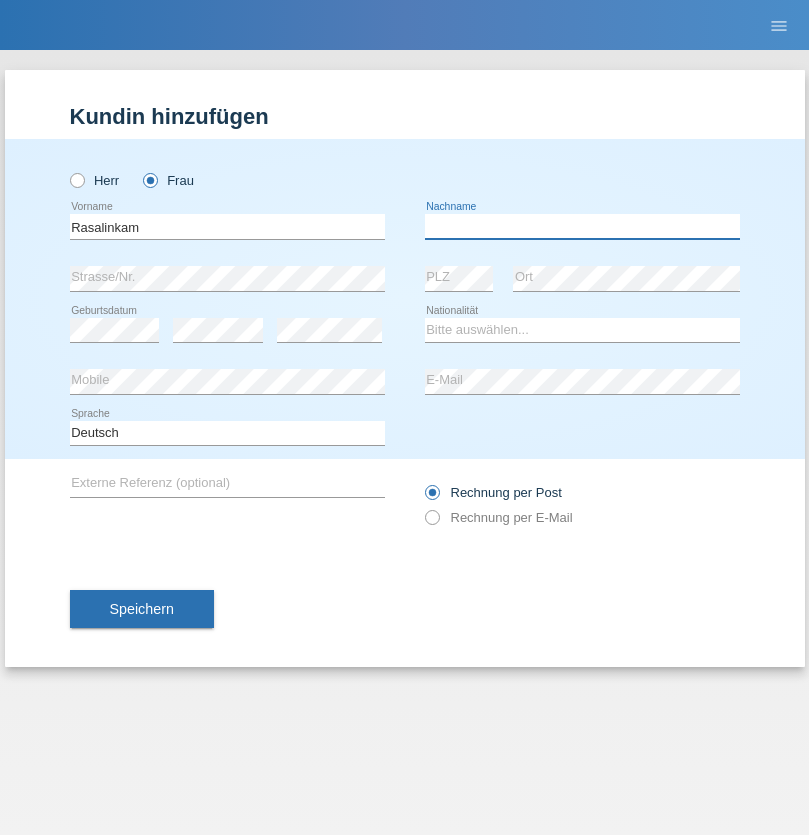 click at bounding box center [582, 226] 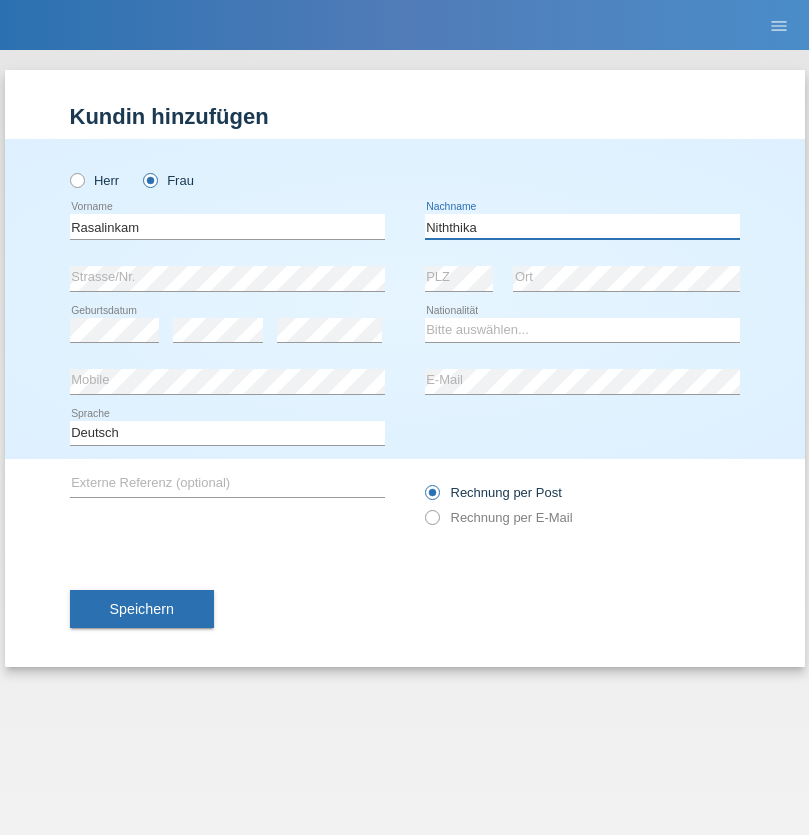 type on "Niththika" 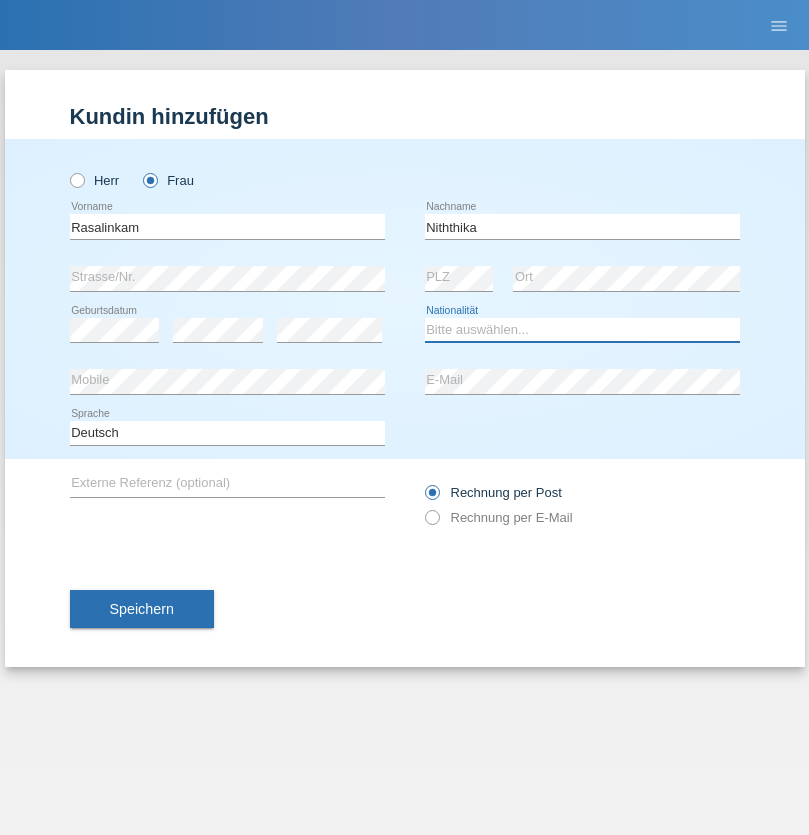 select on "LK" 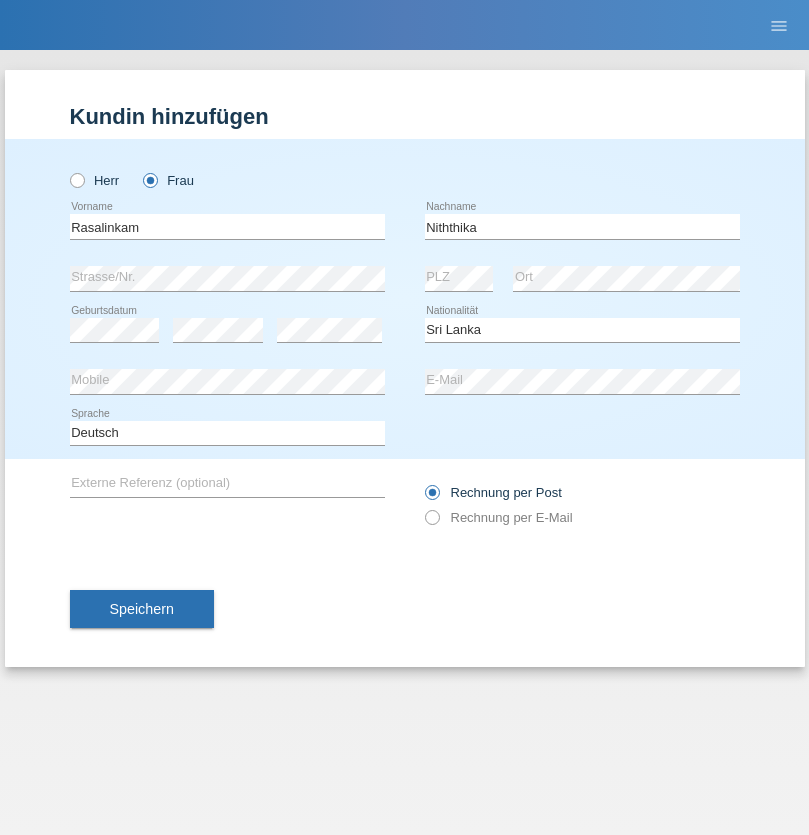 select on "C" 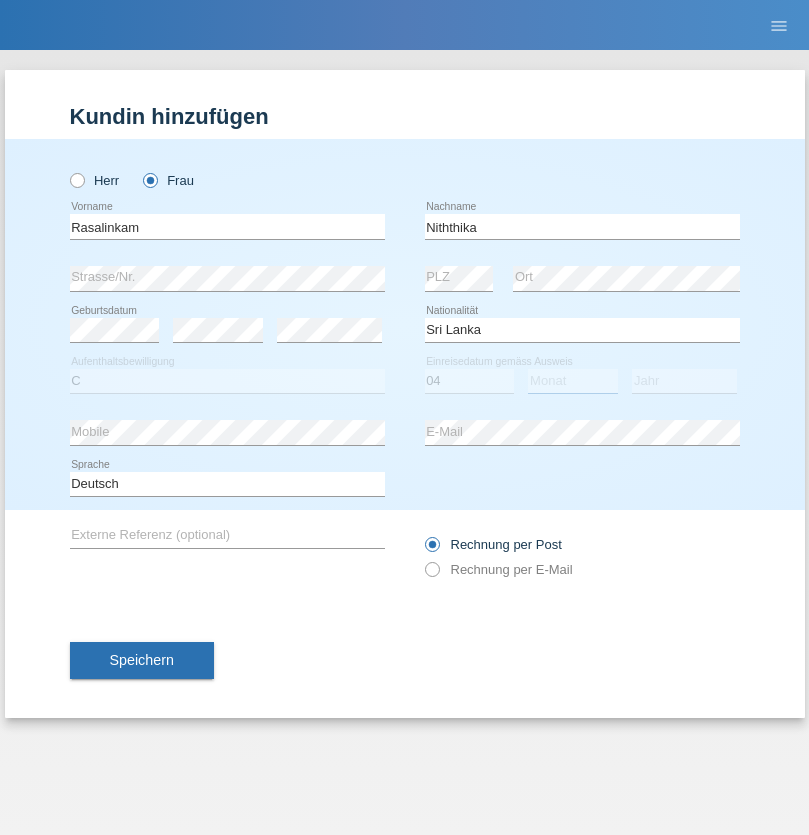 select on "08" 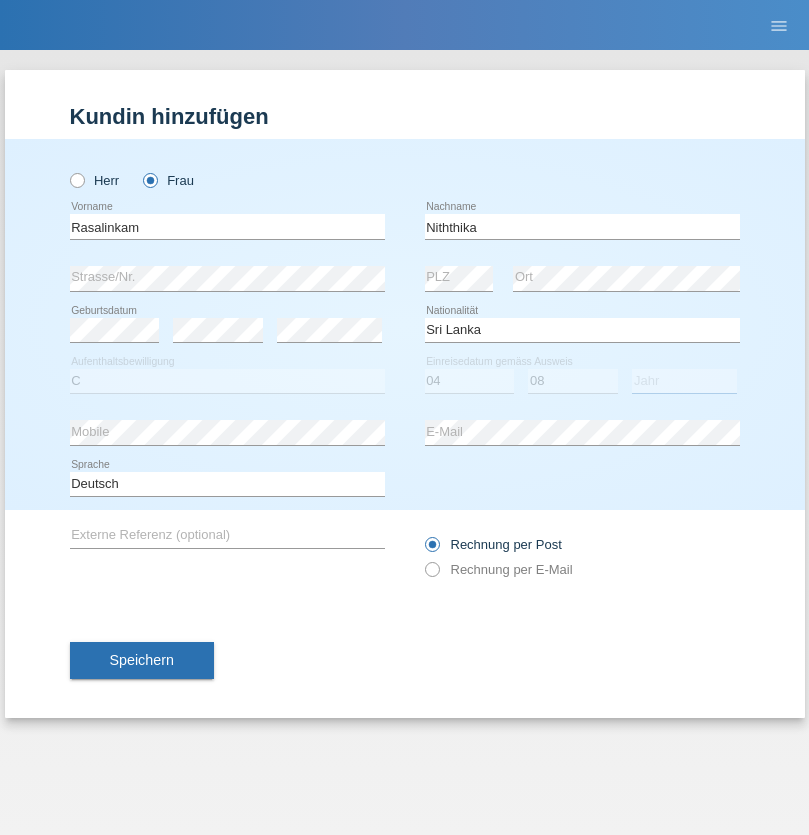 select on "2021" 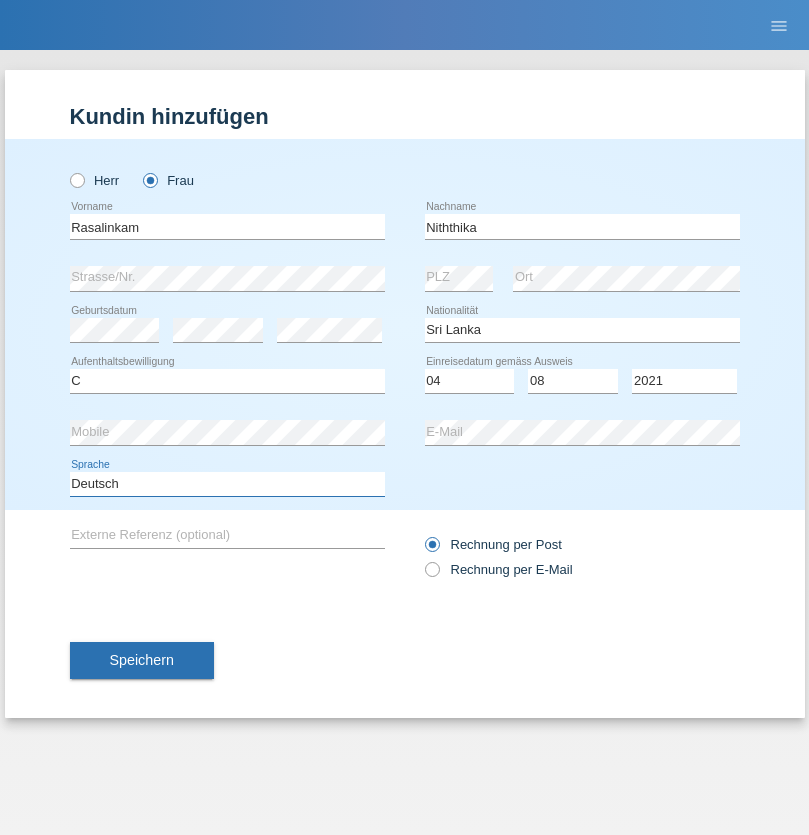 select on "en" 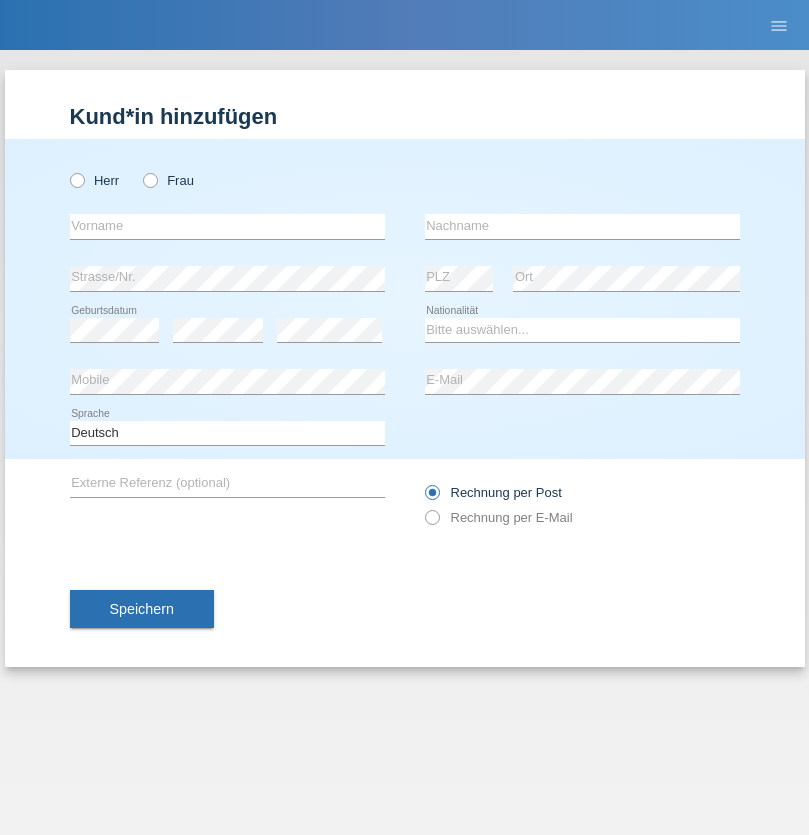scroll, scrollTop: 0, scrollLeft: 0, axis: both 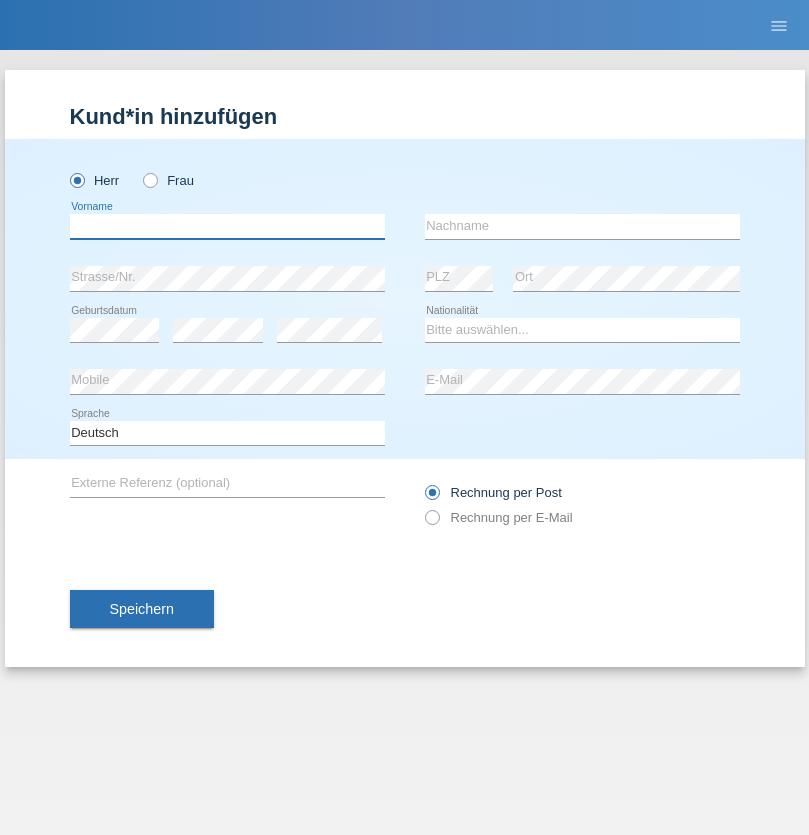click at bounding box center [227, 226] 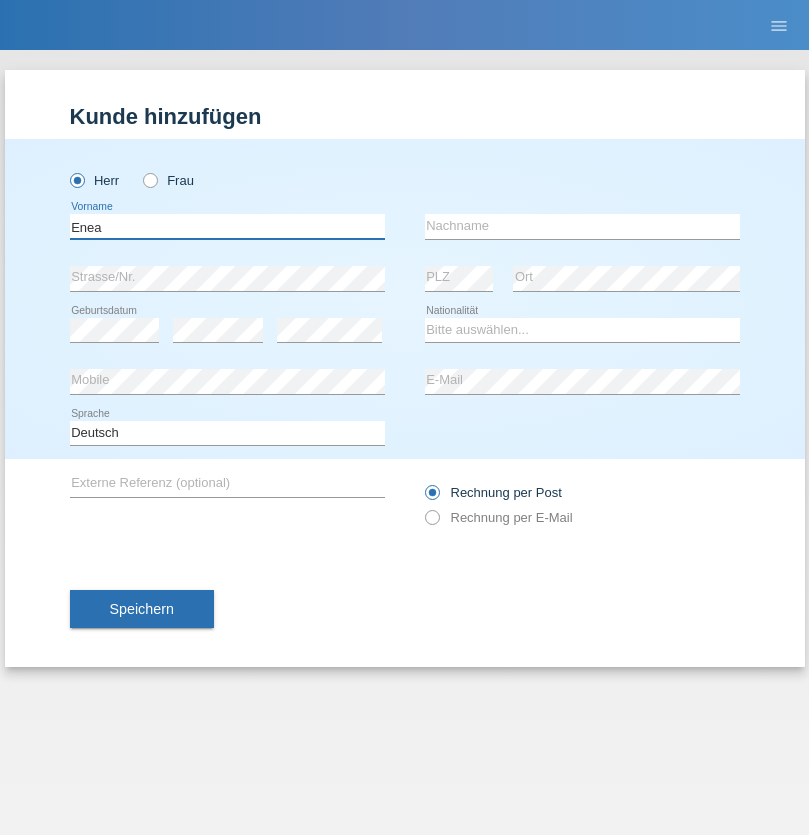 type on "Enea" 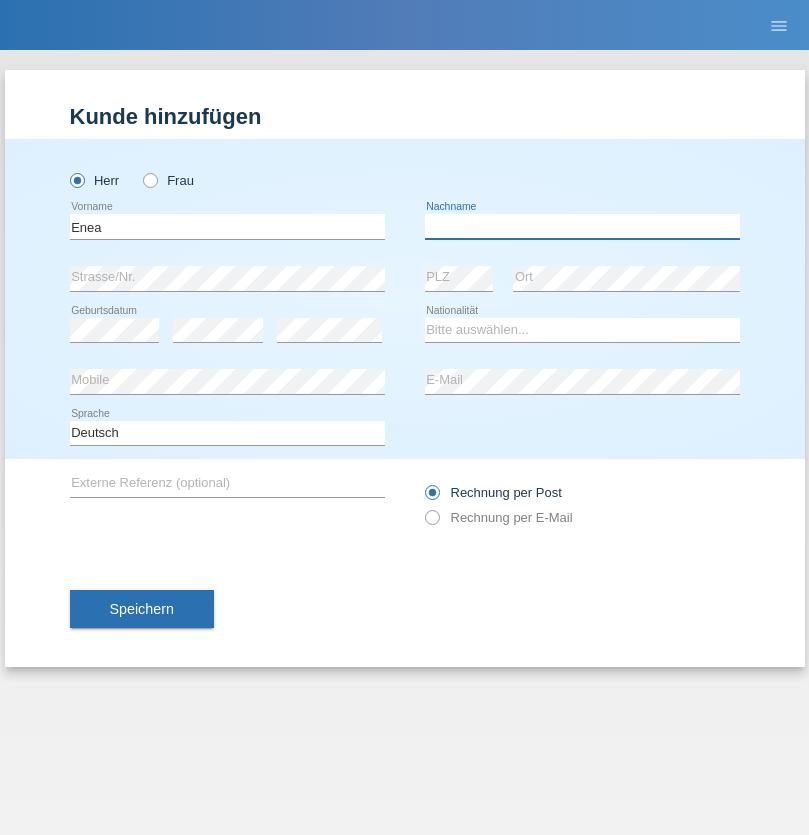 click at bounding box center [582, 226] 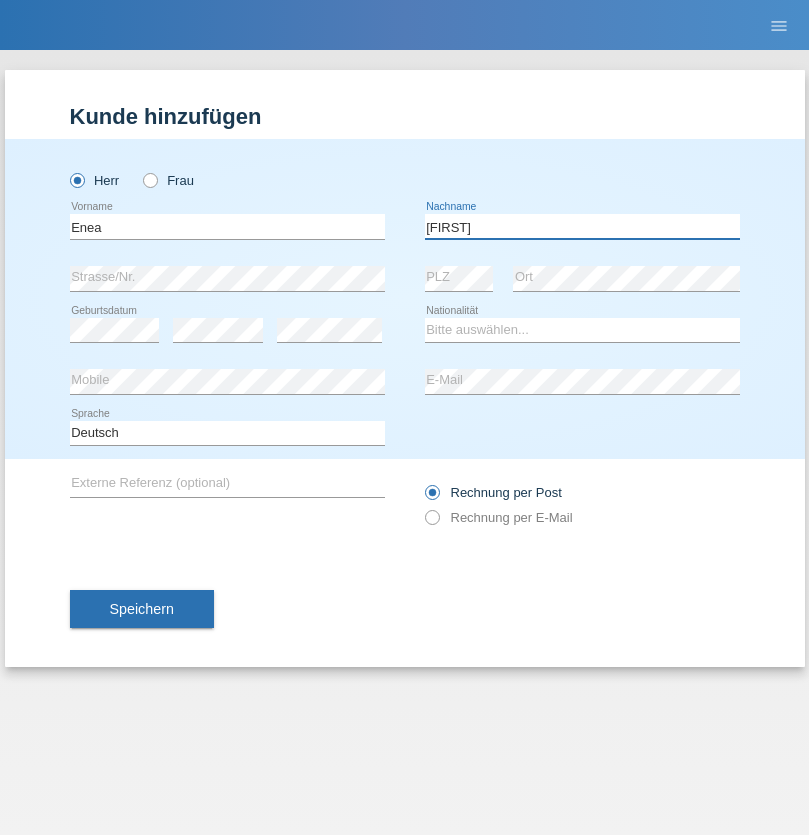 type on "[FIRST]" 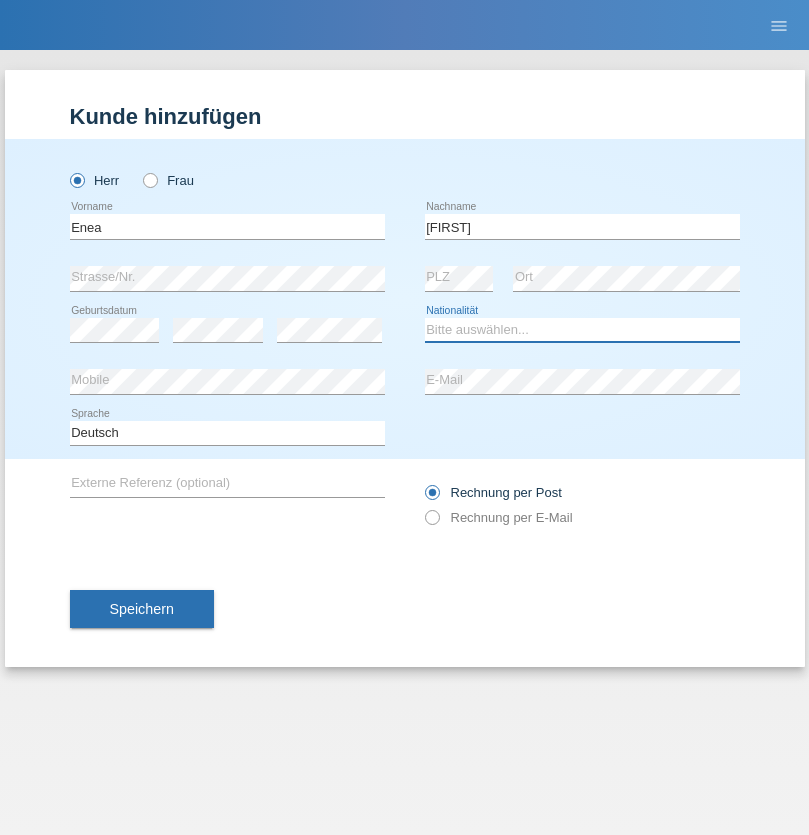 select on "OM" 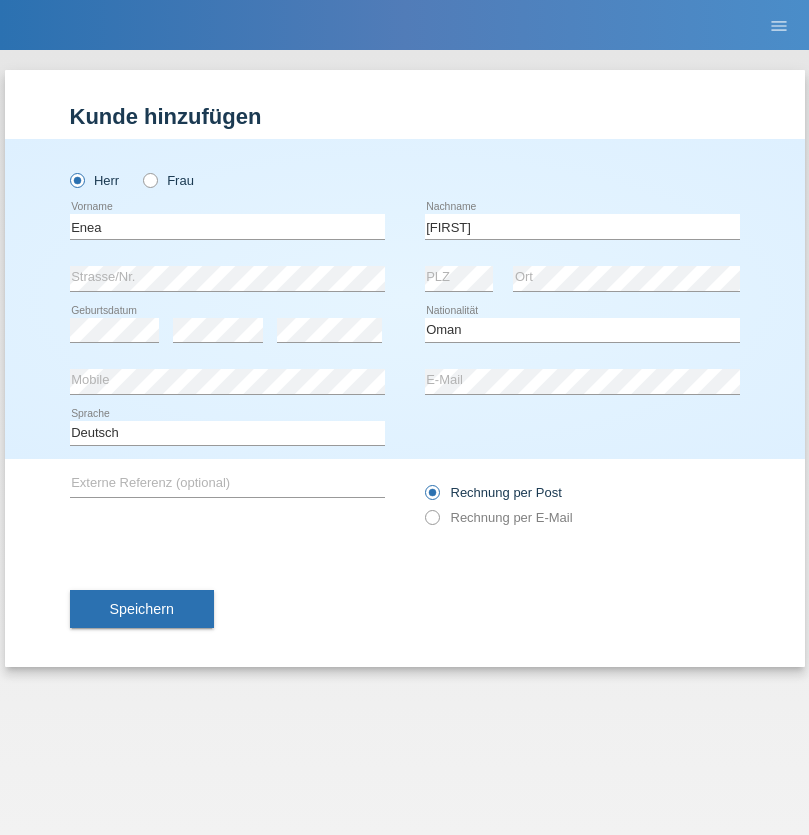 select on "C" 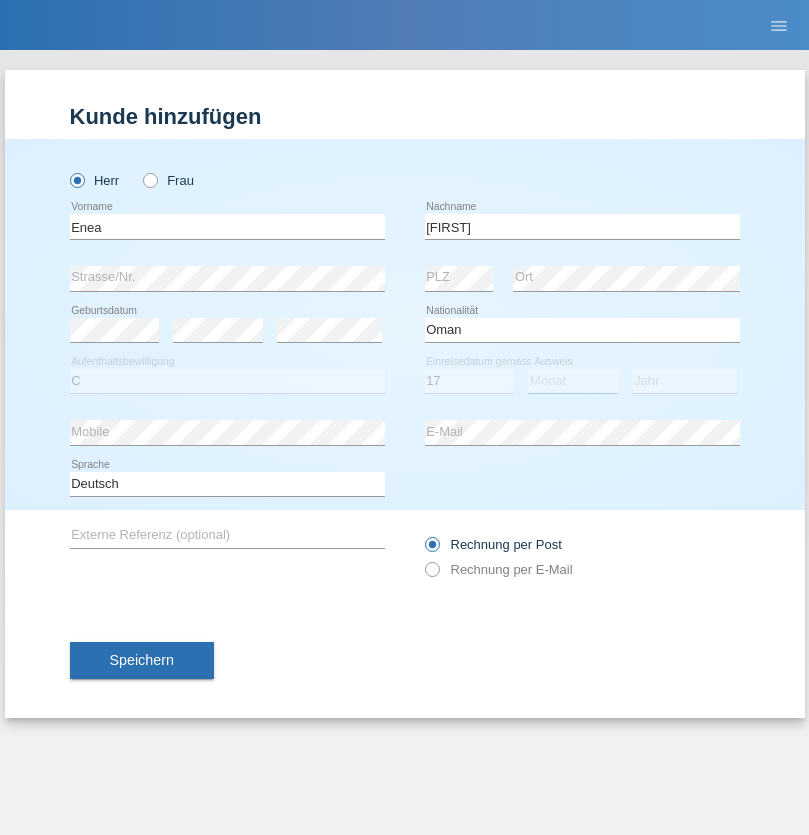 select on "06" 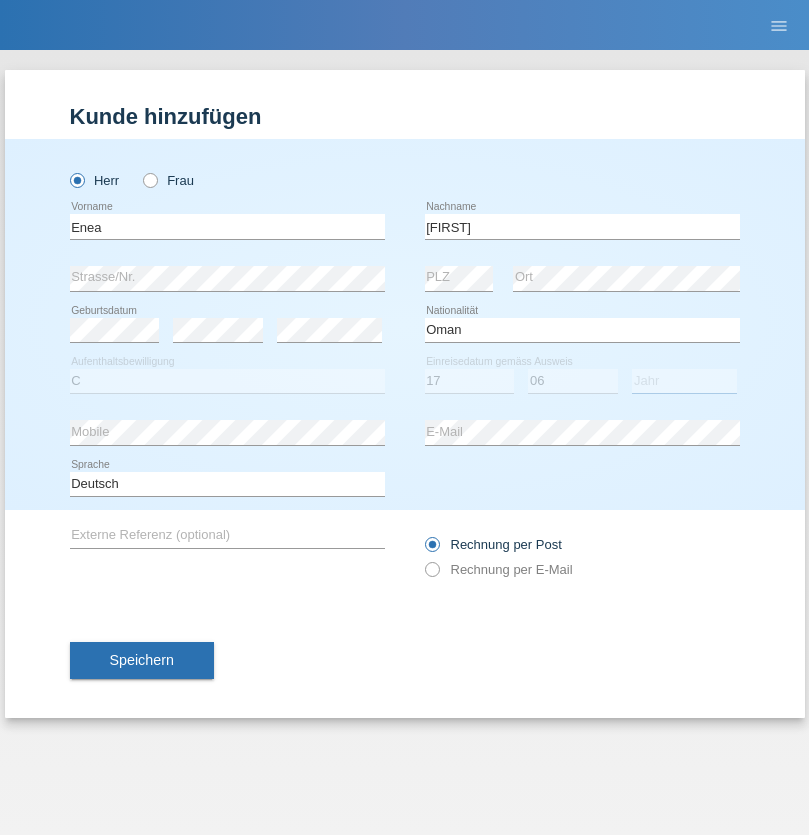 select on "2021" 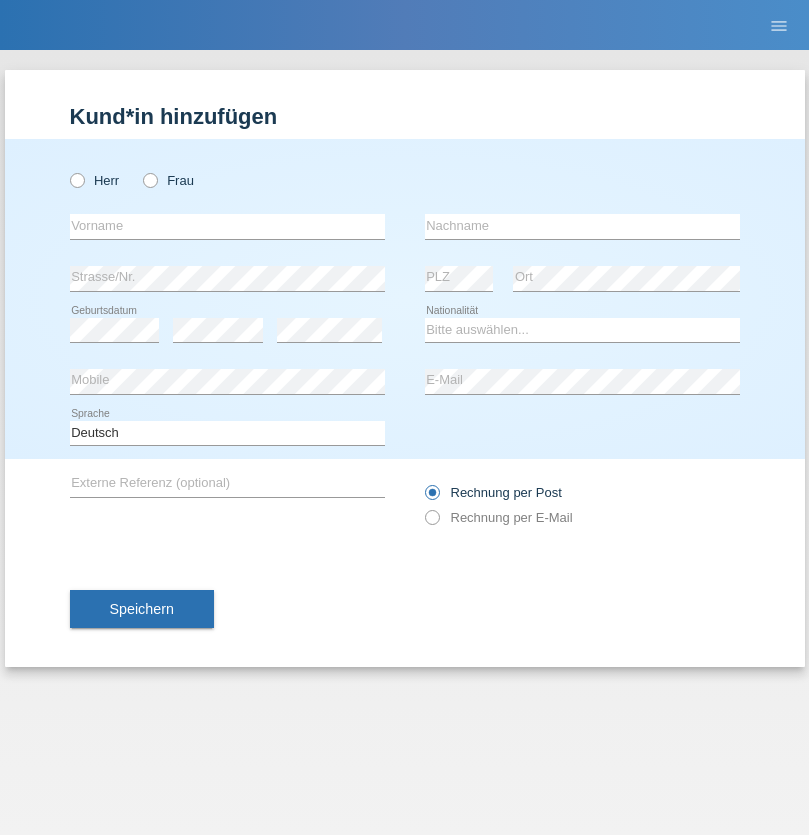 scroll, scrollTop: 0, scrollLeft: 0, axis: both 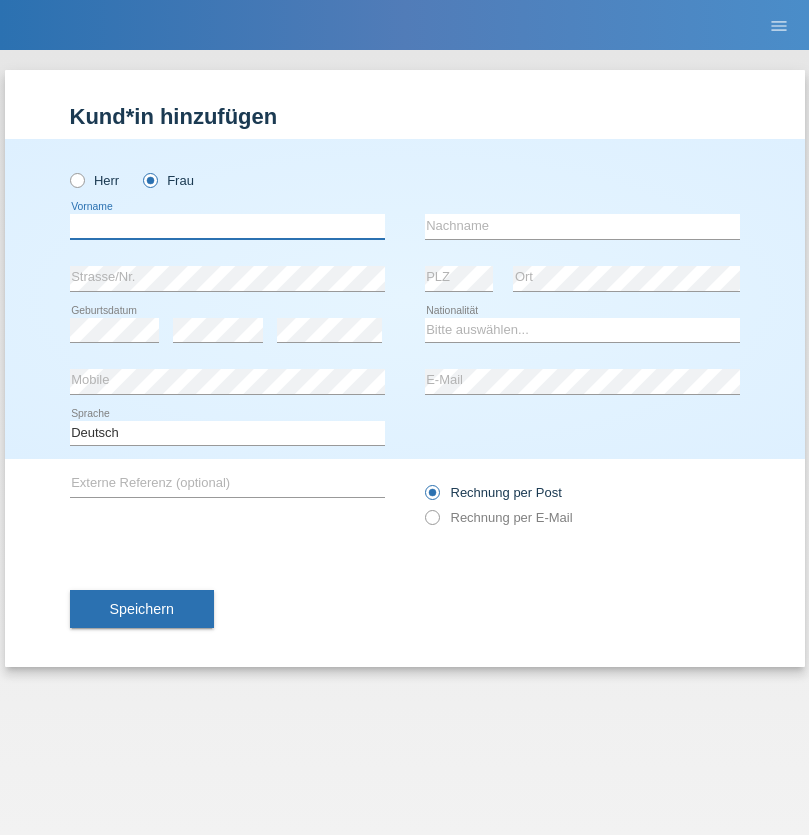 click at bounding box center (227, 226) 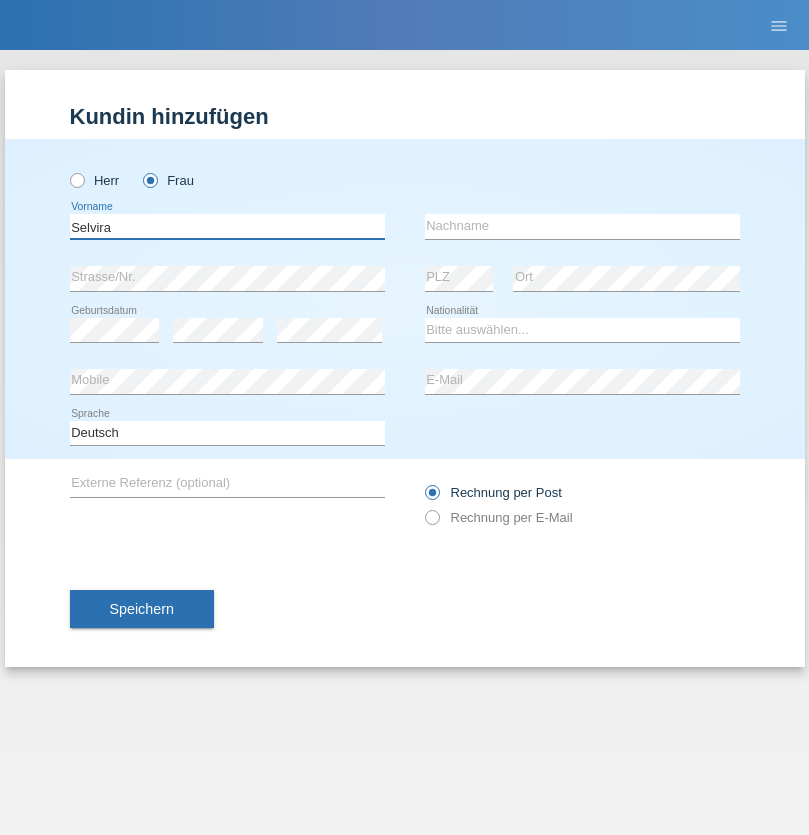 type on "Selvira" 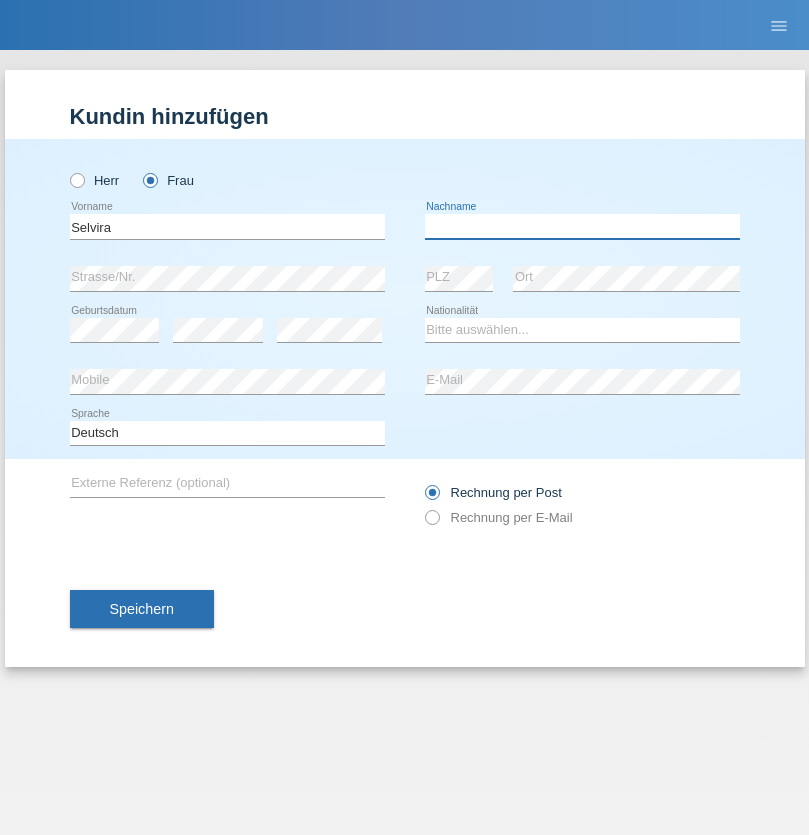 click at bounding box center (582, 226) 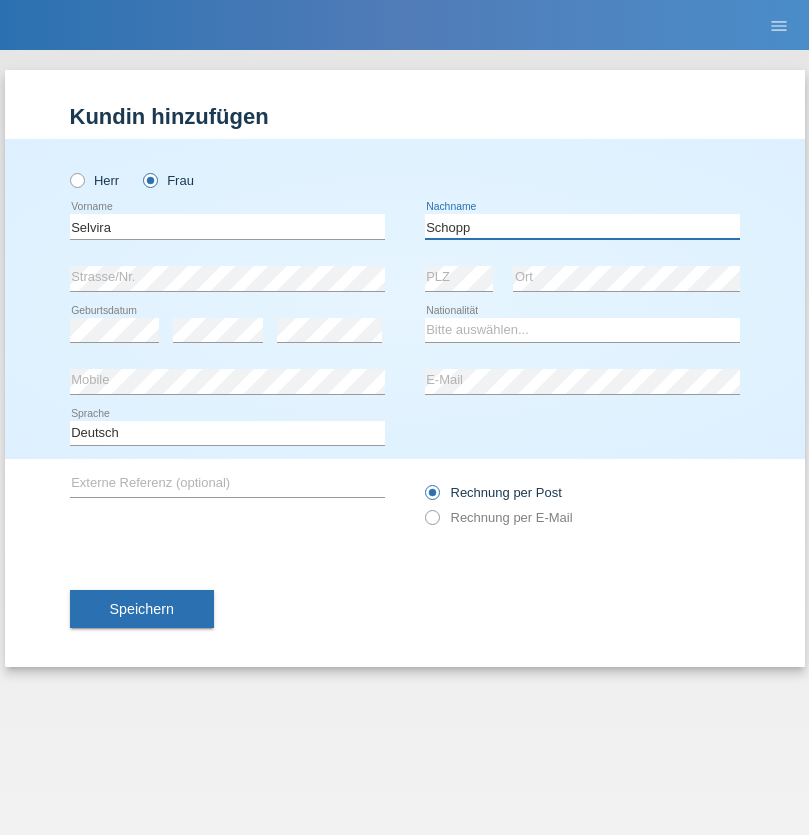 type on "Schopp" 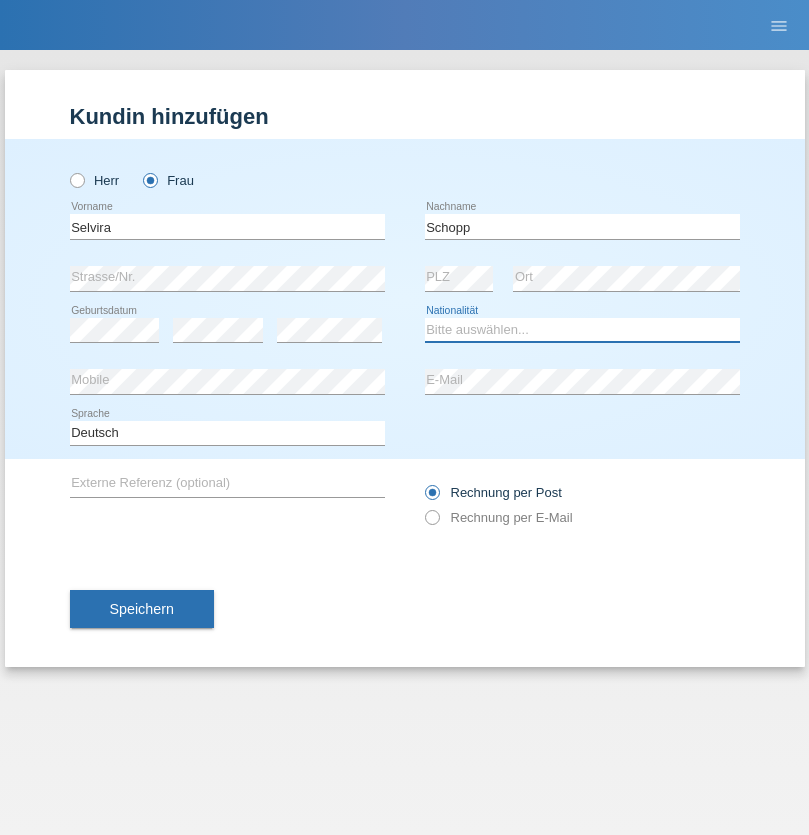 select on "CH" 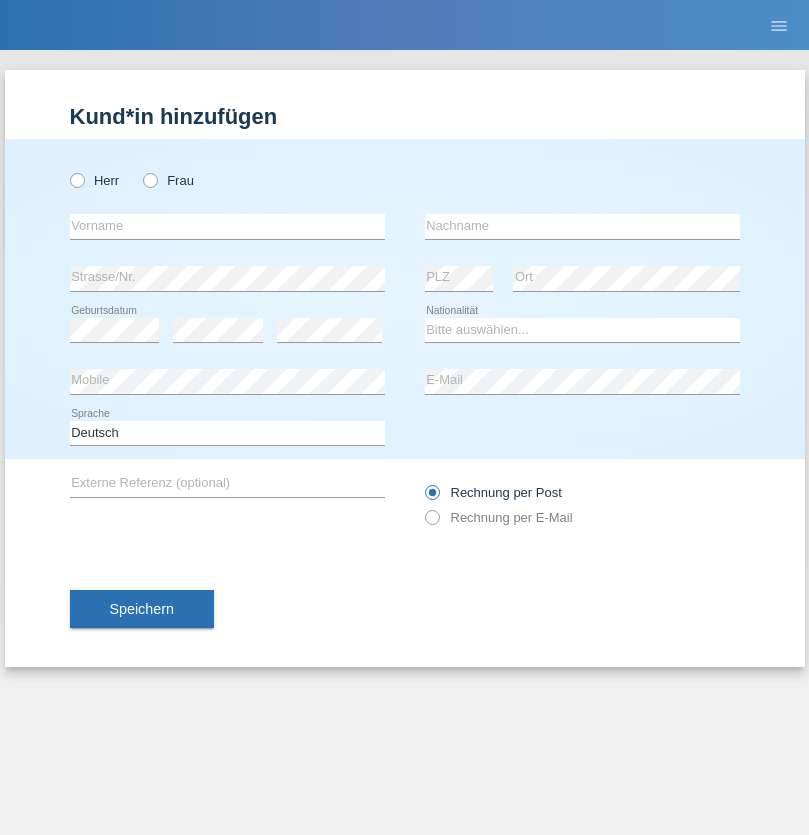 scroll, scrollTop: 0, scrollLeft: 0, axis: both 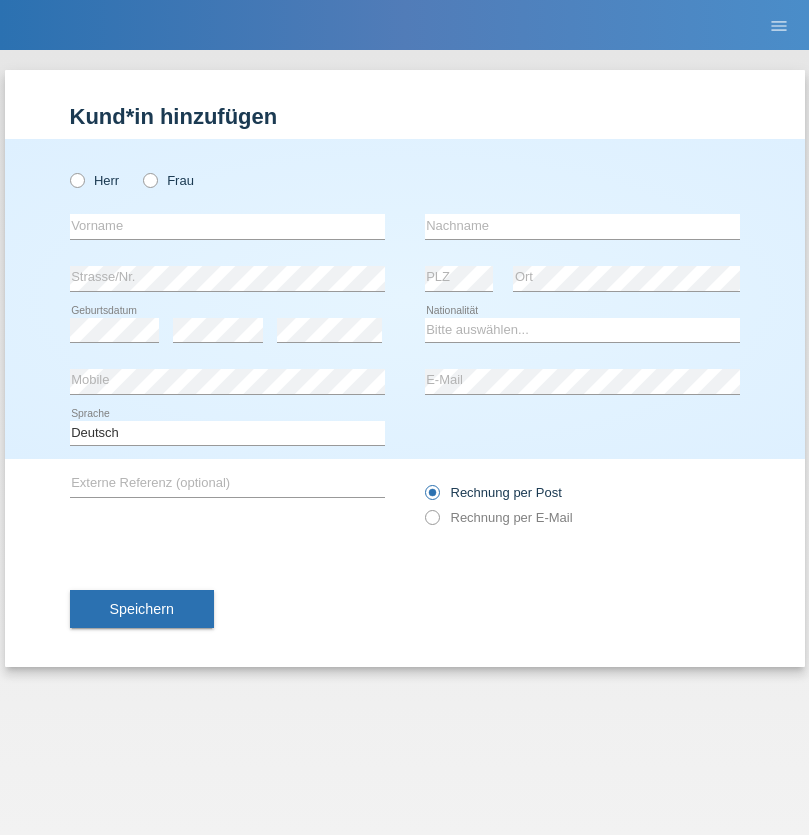 radio on "true" 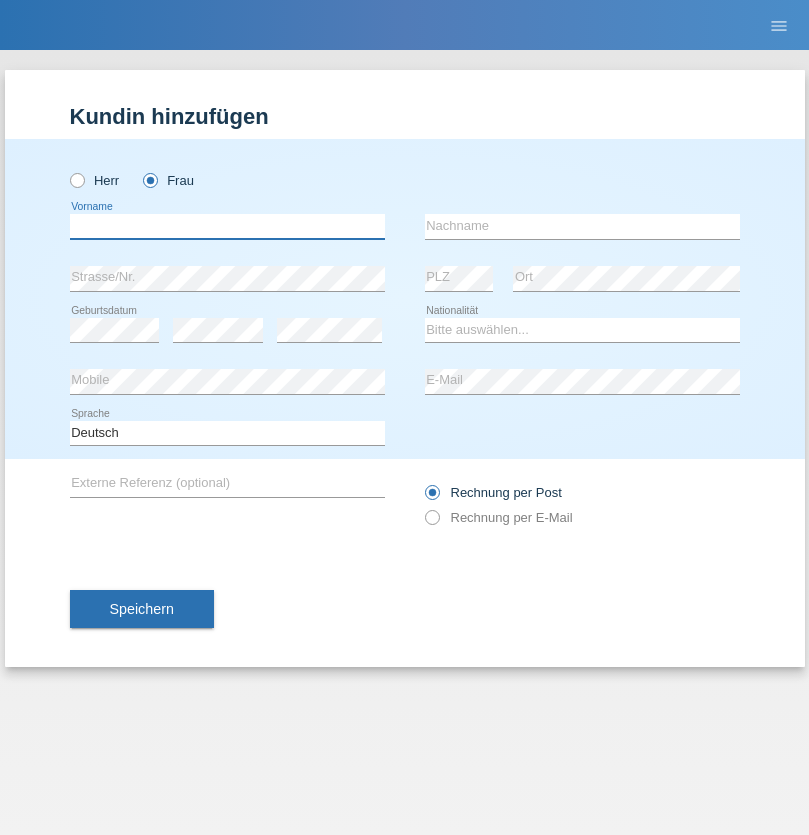 click at bounding box center [227, 226] 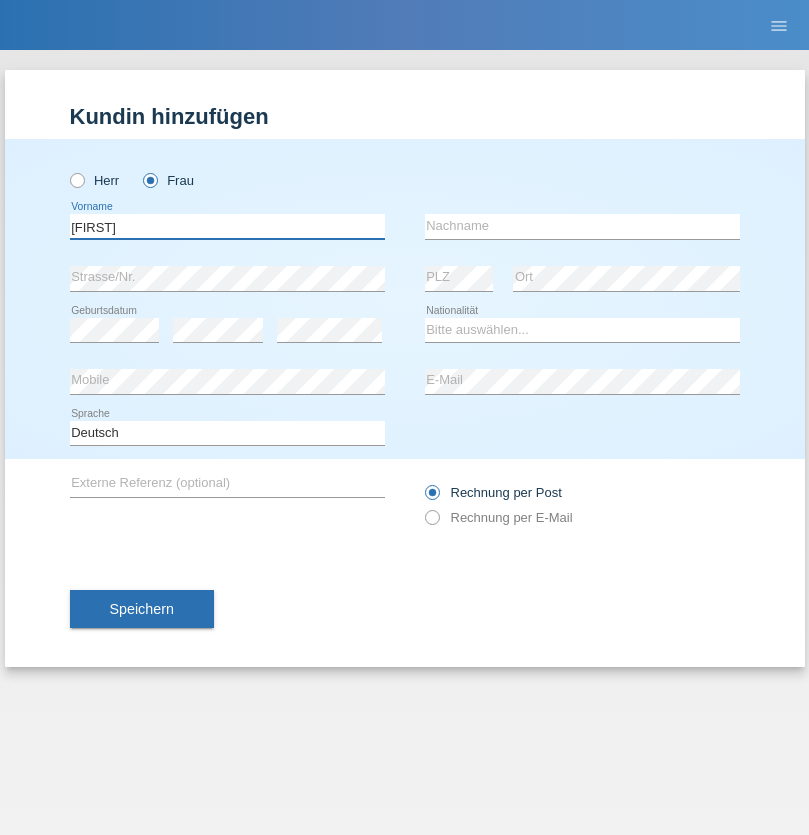type on "MICHAELA" 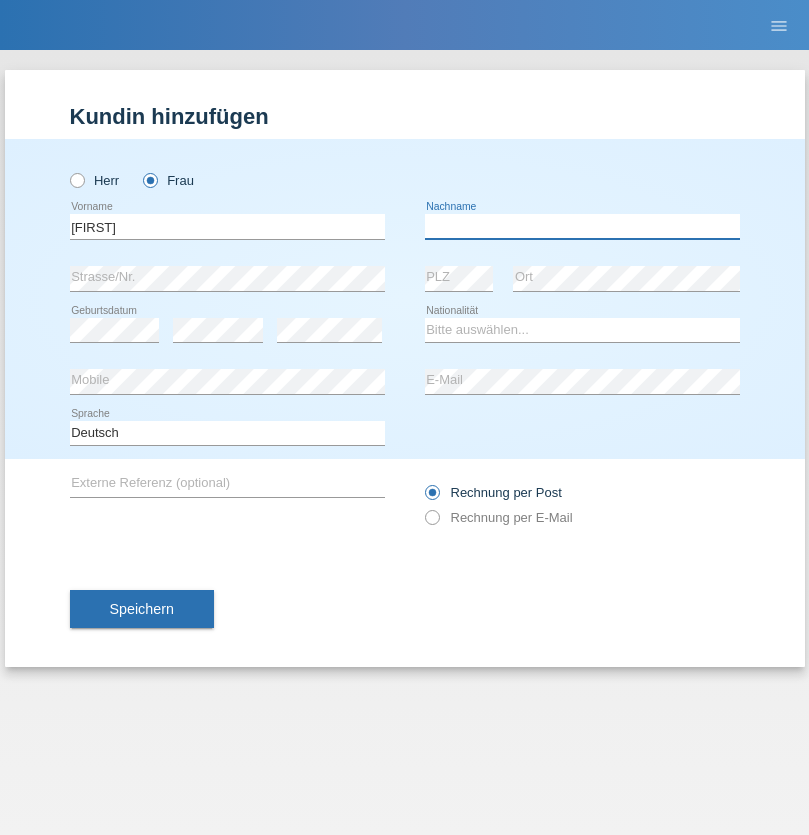 click at bounding box center [582, 226] 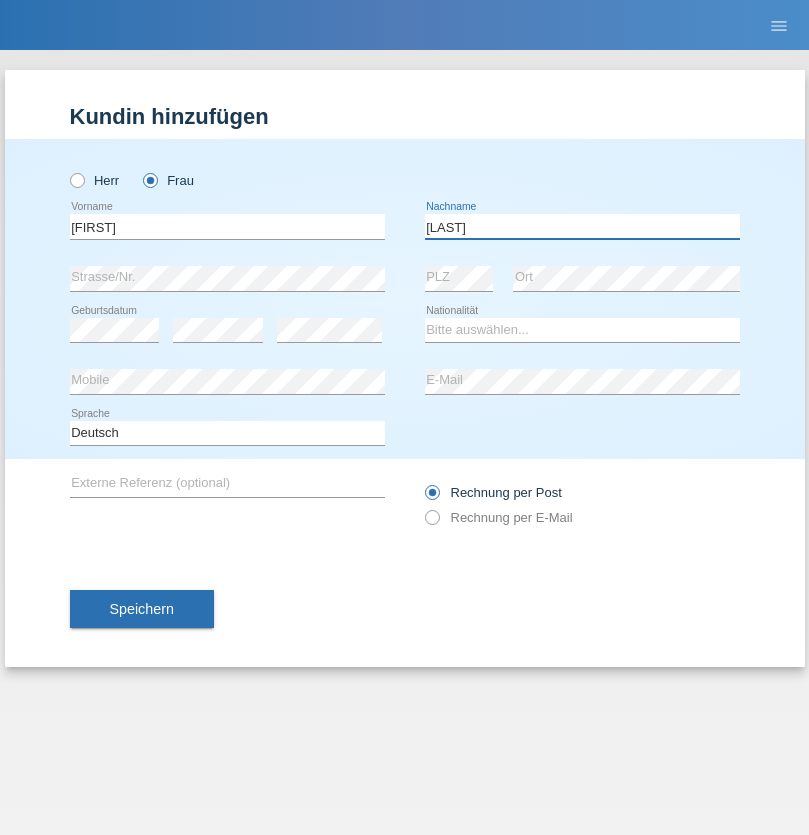 type on "BERNATOVA" 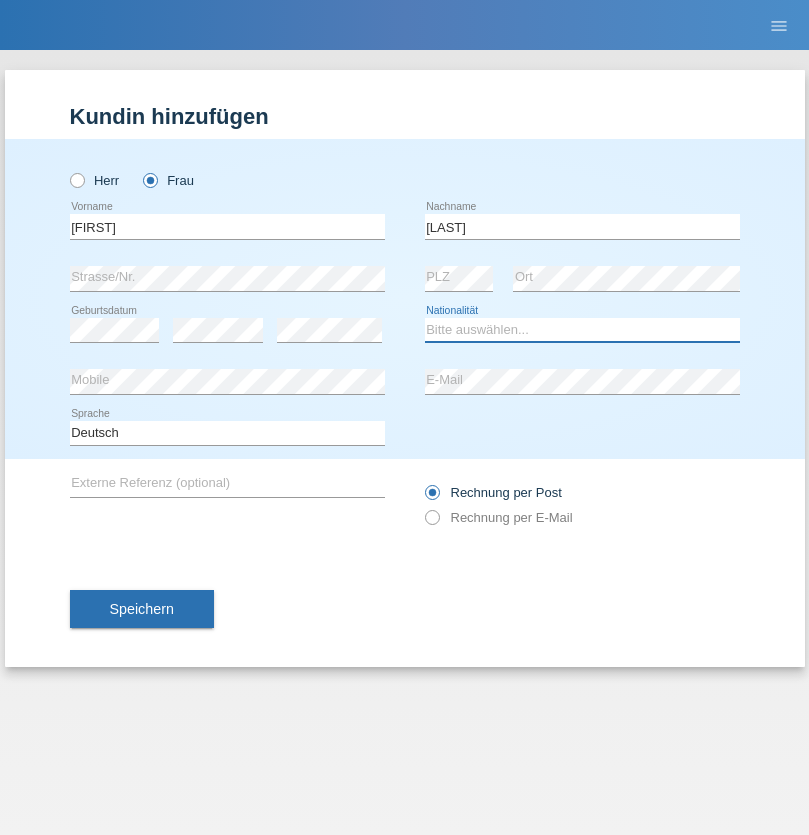 select on "SK" 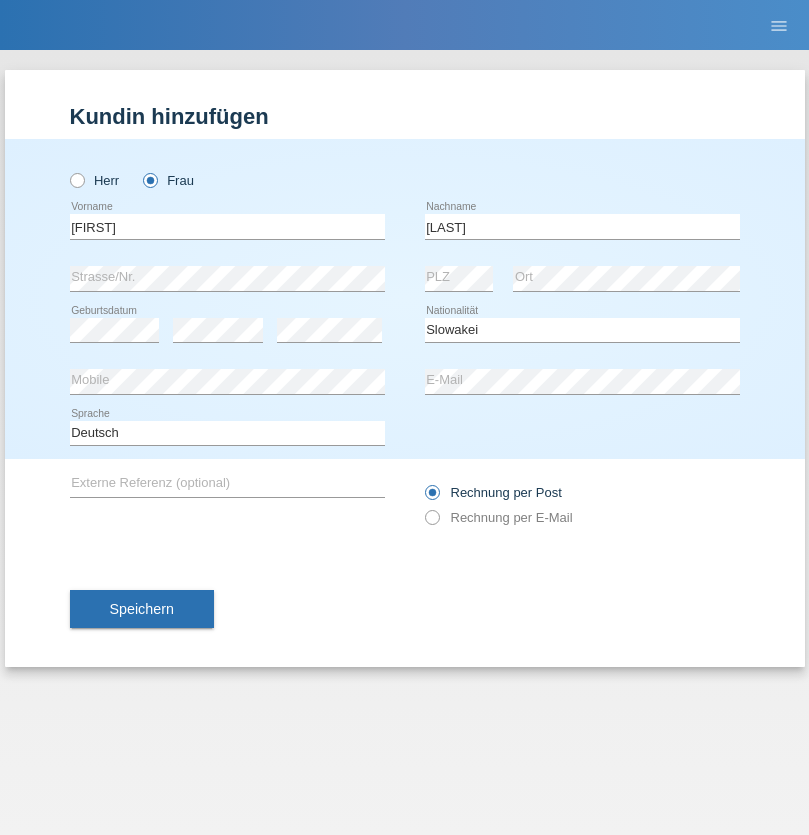select on "C" 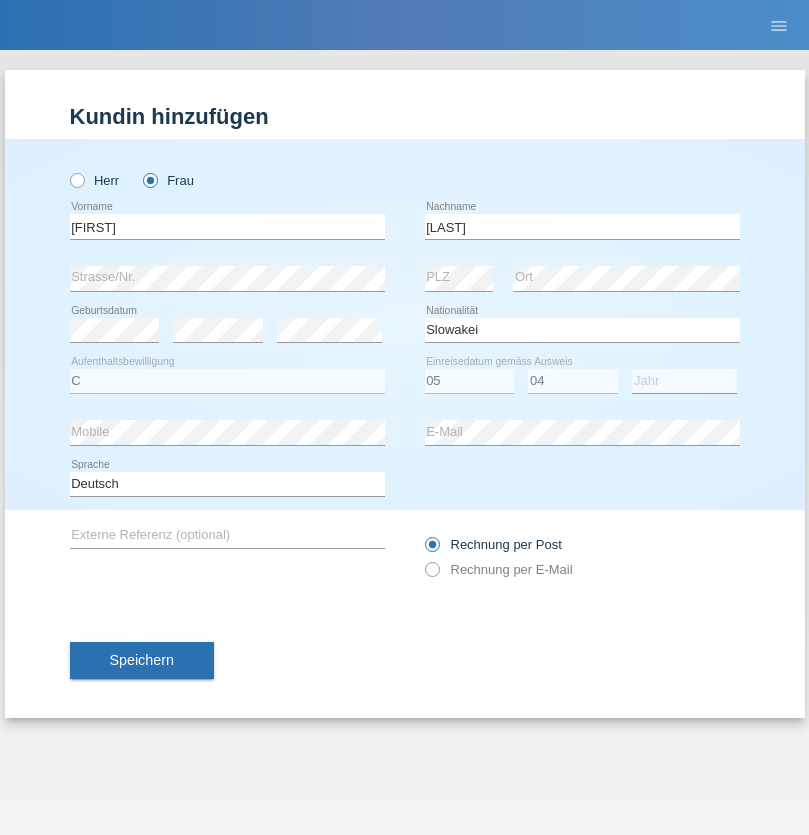 select on "2014" 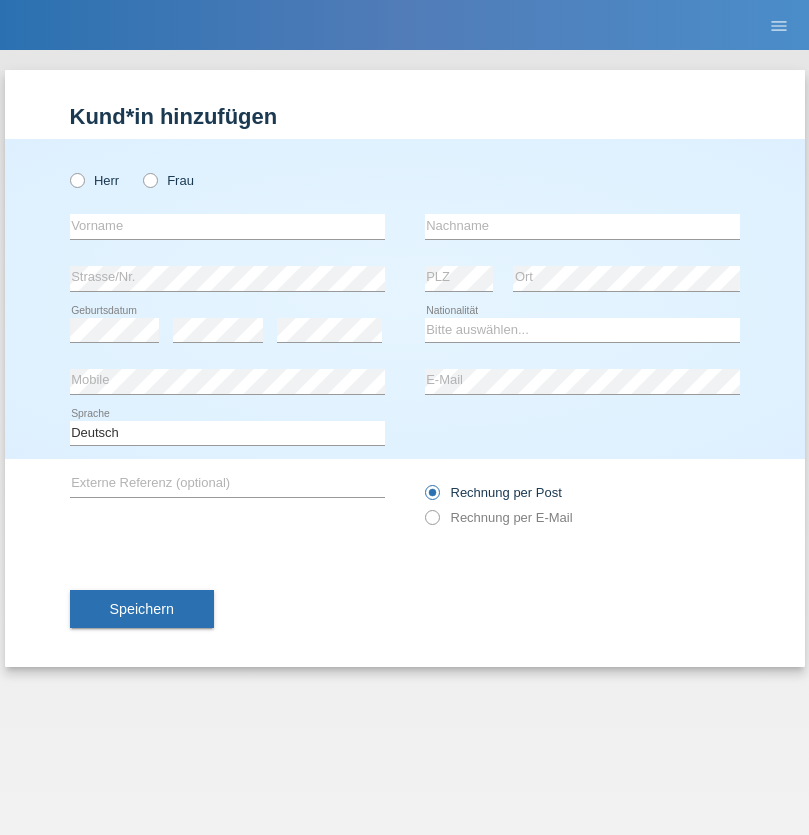 scroll, scrollTop: 0, scrollLeft: 0, axis: both 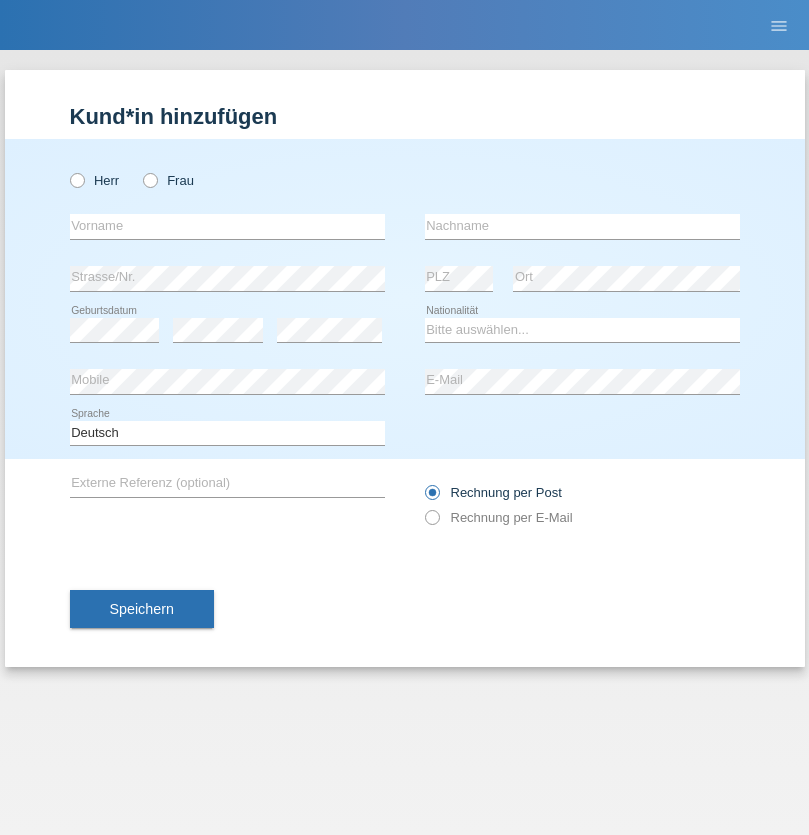 radio on "true" 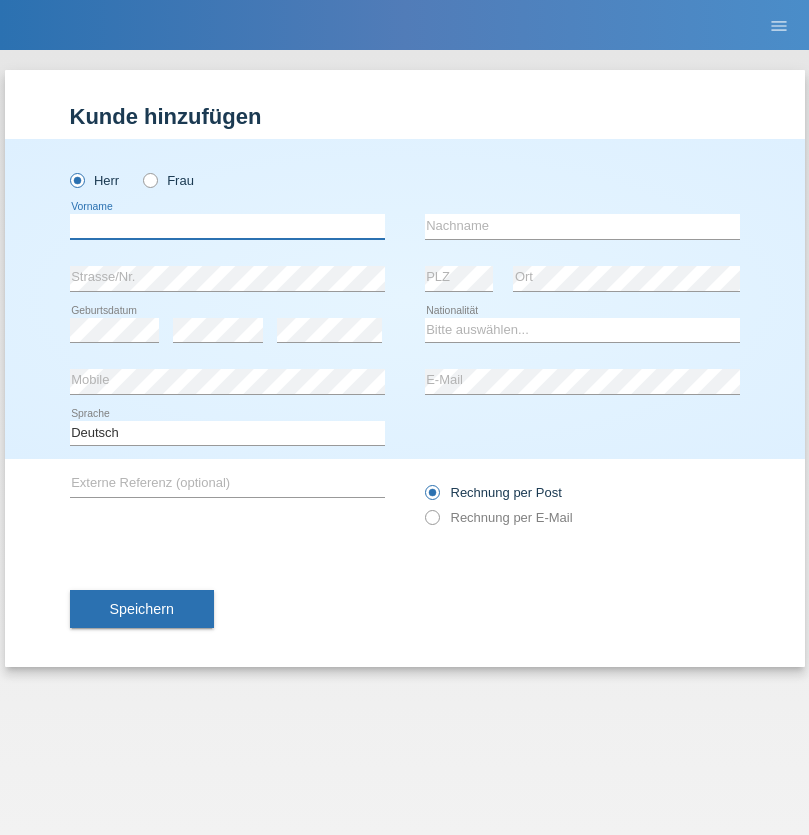 click at bounding box center (227, 226) 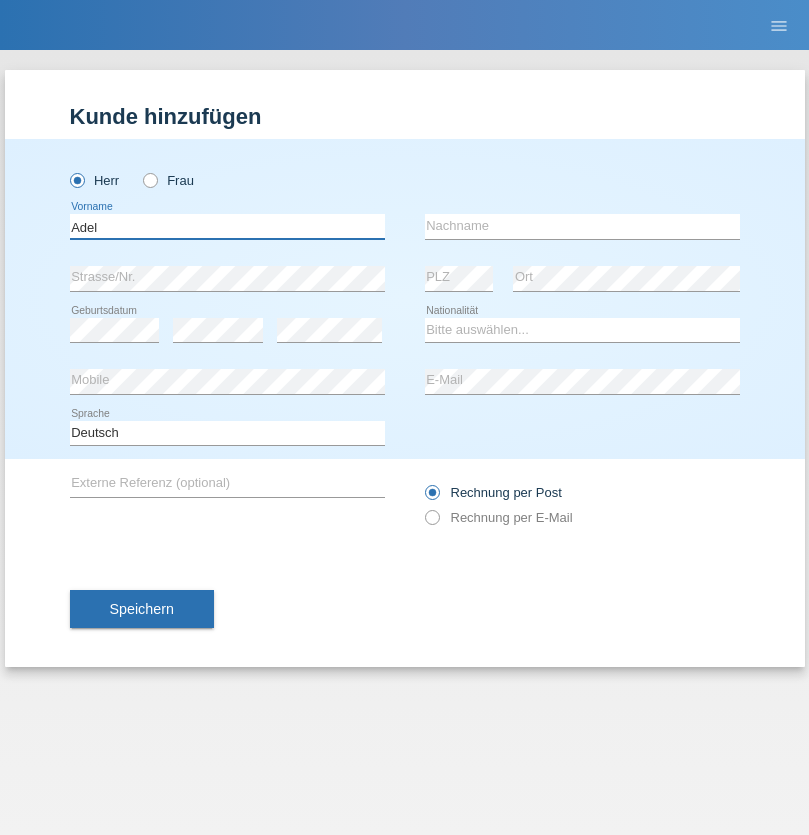 type on "Adel" 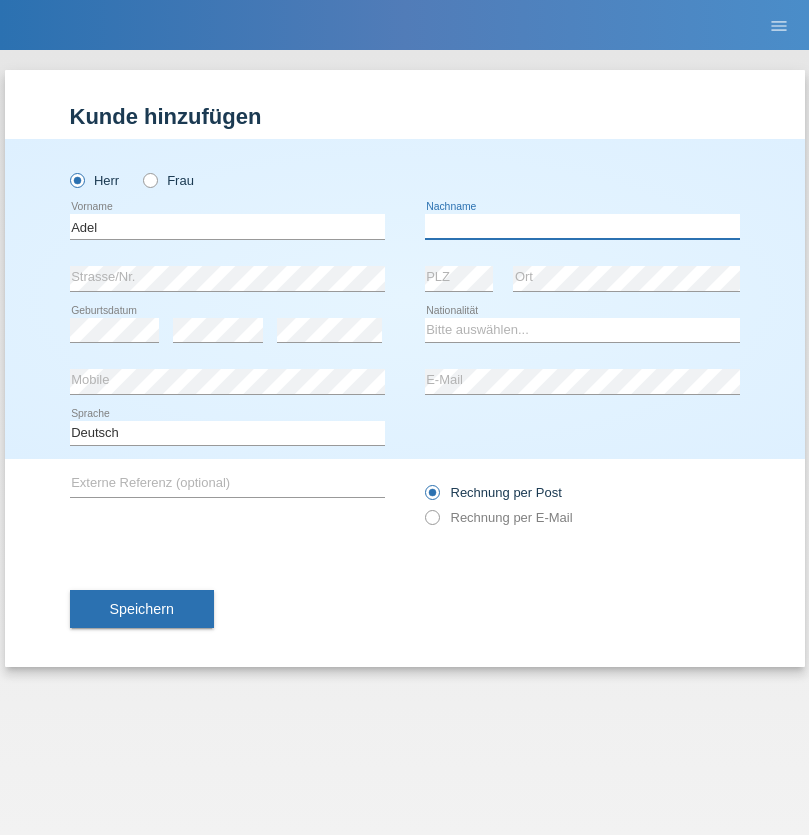 click at bounding box center (582, 226) 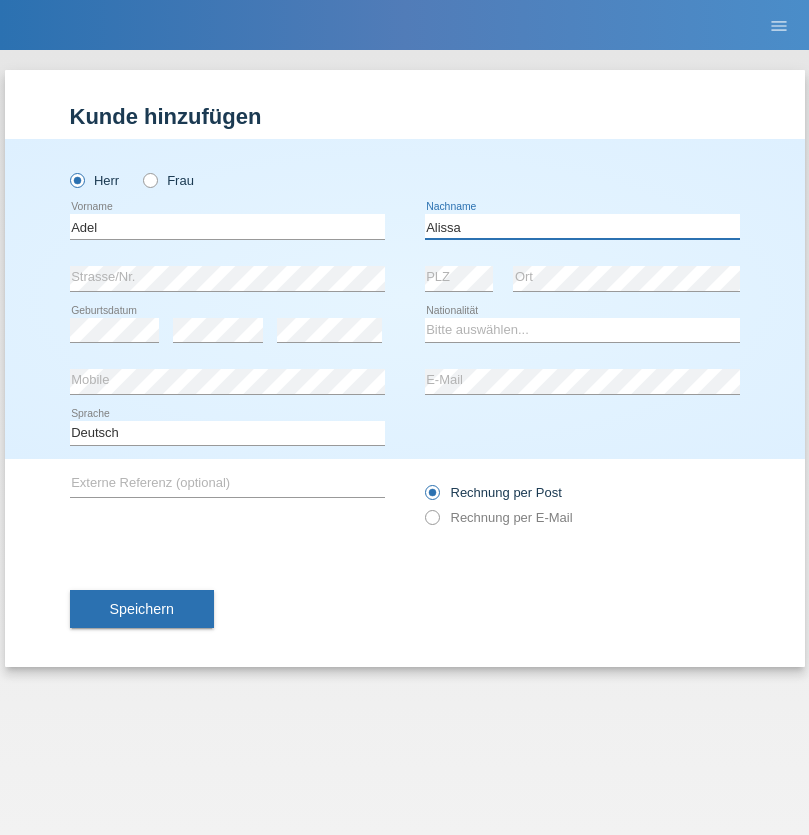 type on "Alissa" 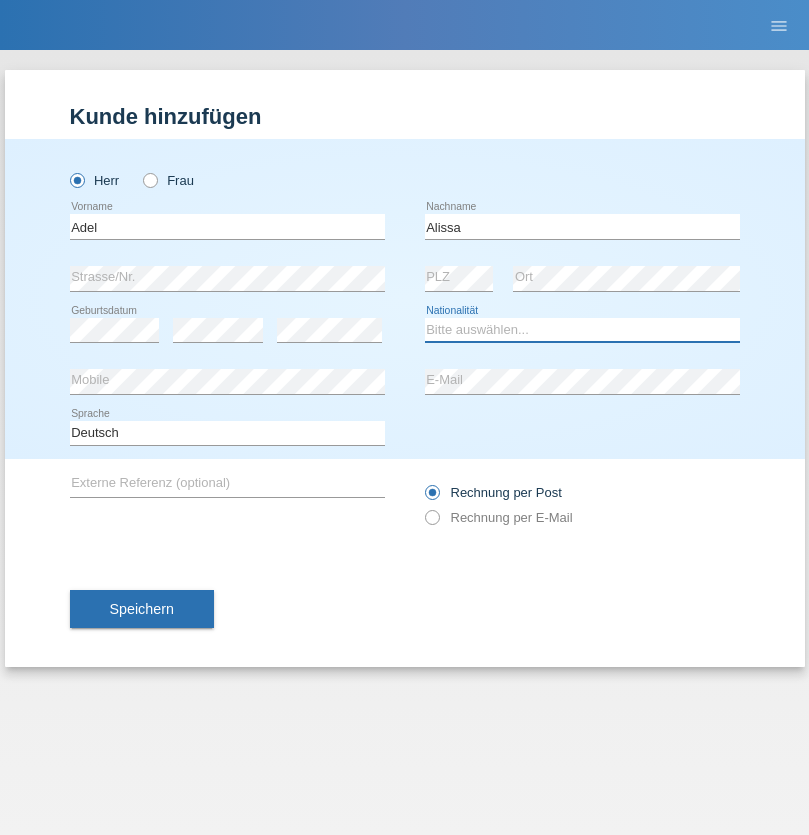 select on "SY" 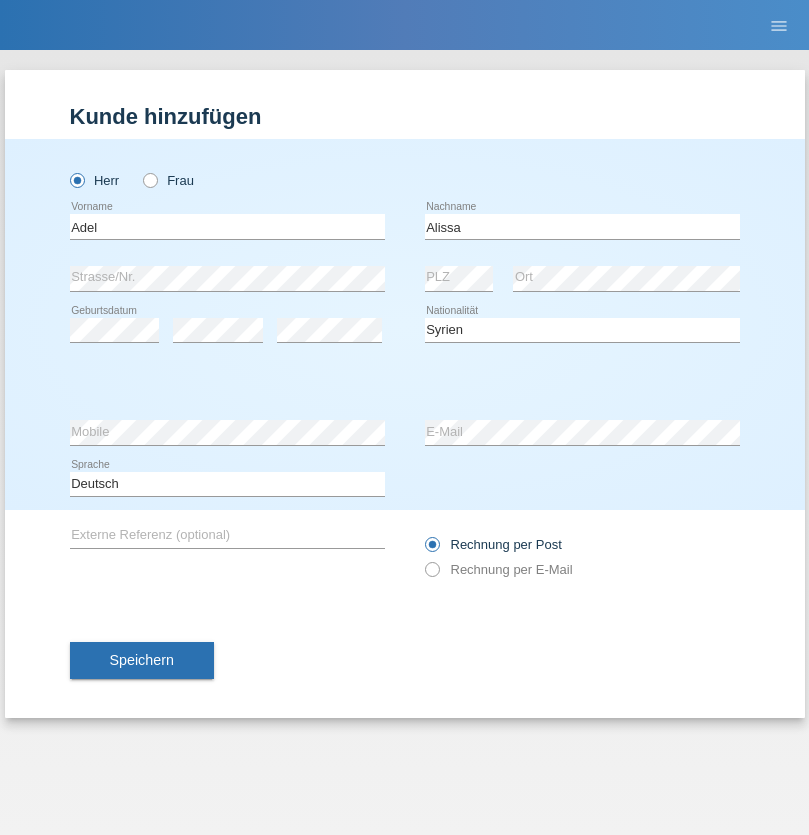 select on "C" 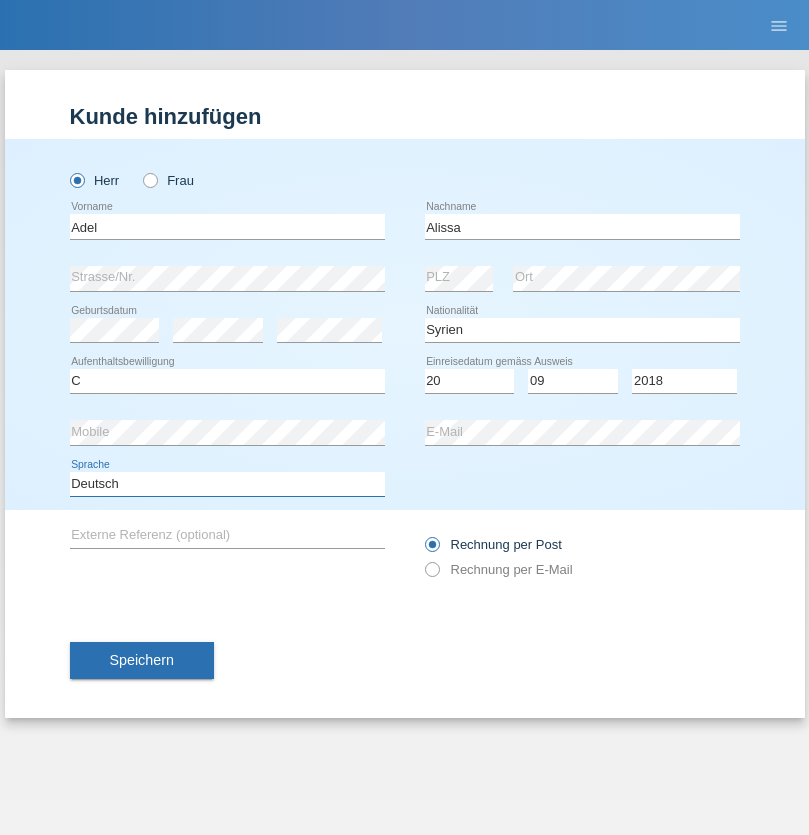 select on "en" 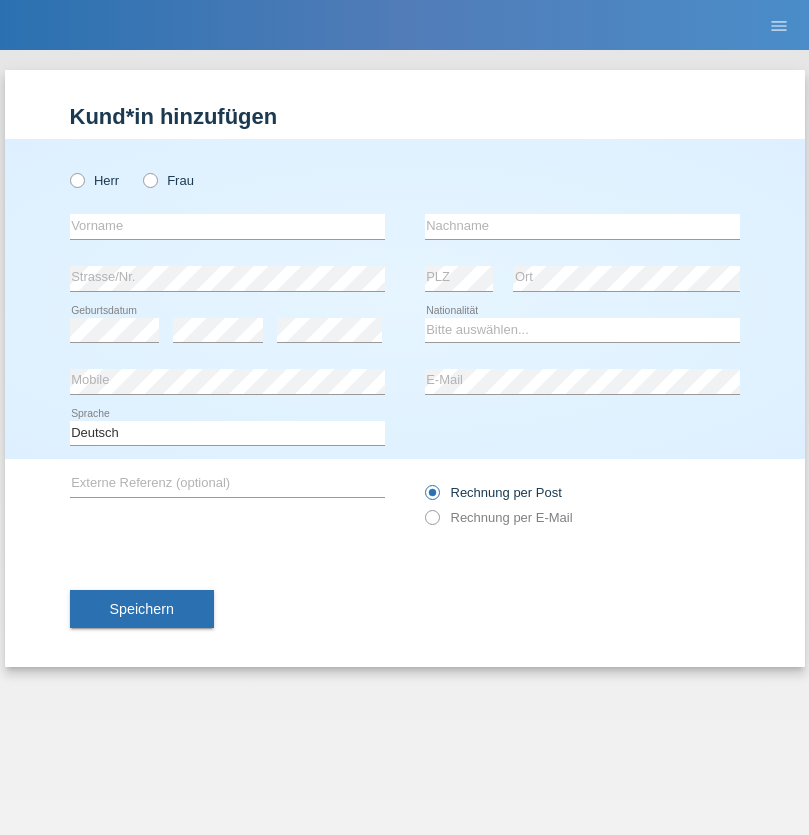 scroll, scrollTop: 0, scrollLeft: 0, axis: both 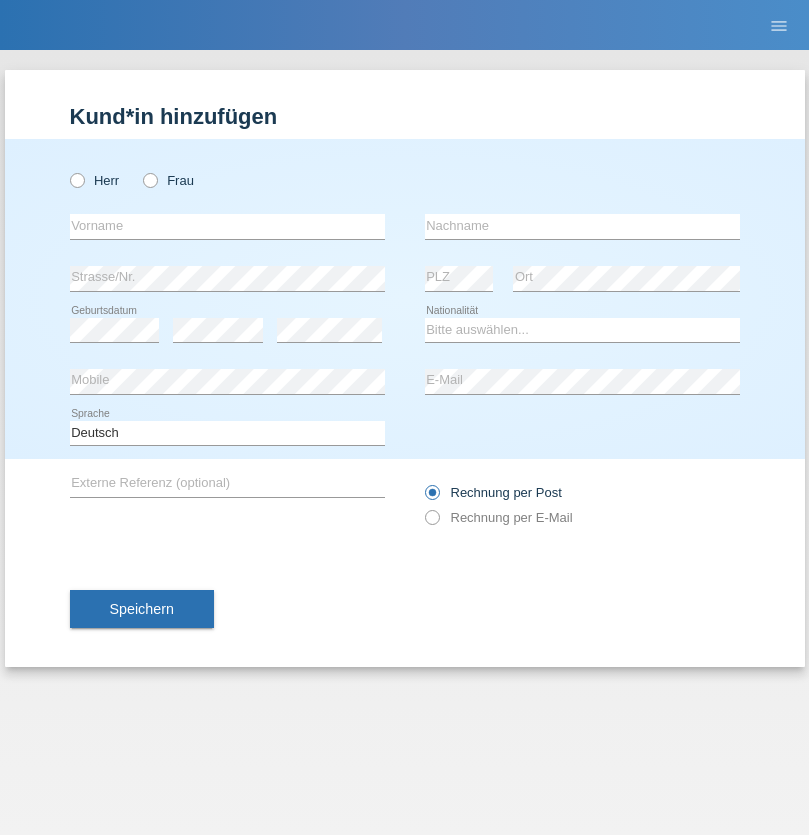 radio on "true" 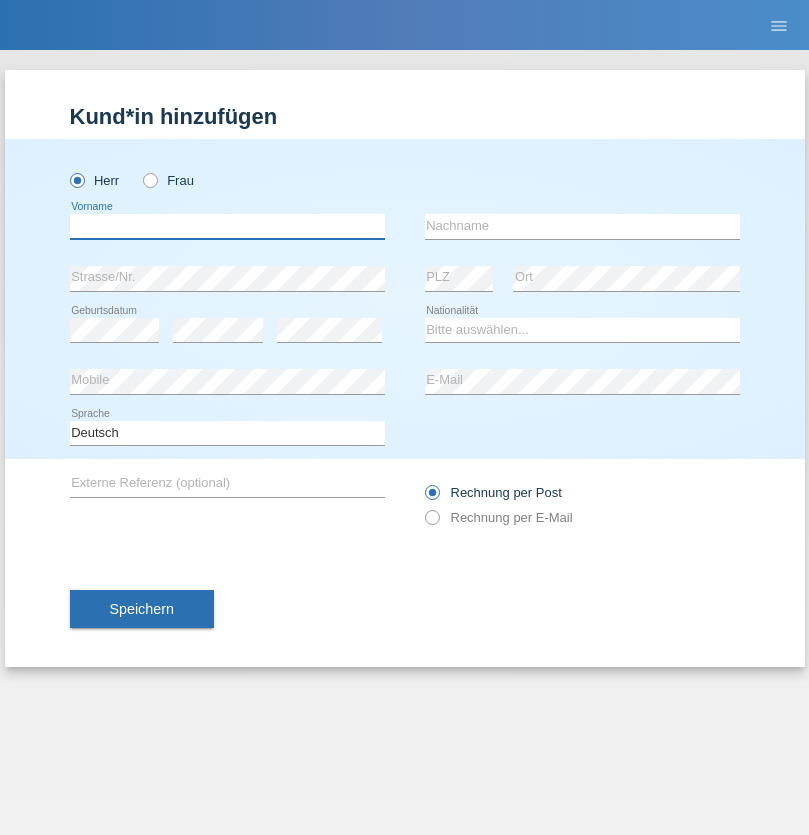 click at bounding box center [227, 226] 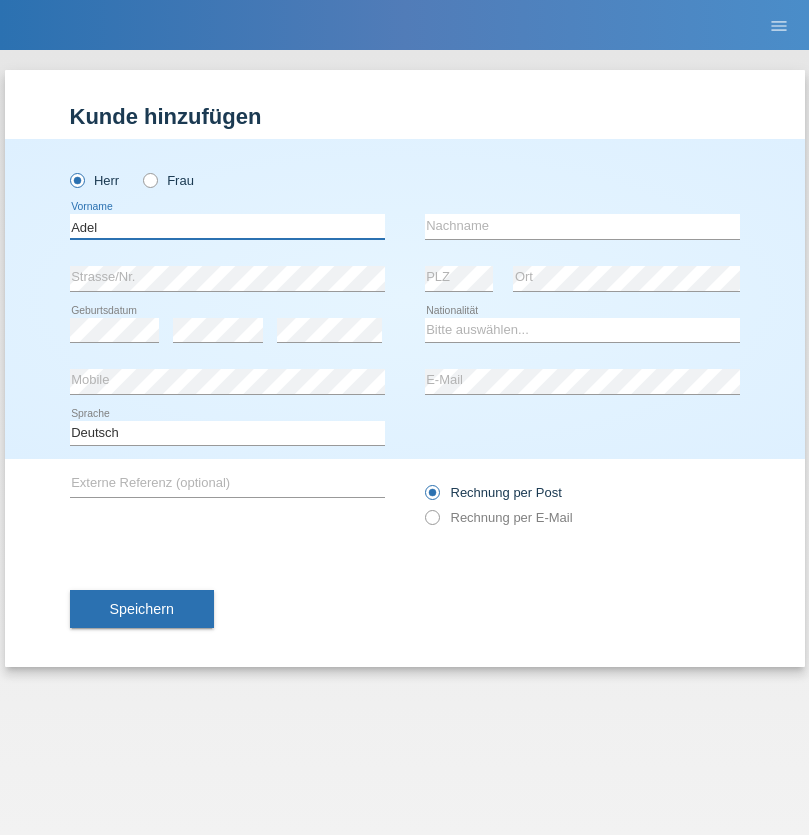 type on "Adel" 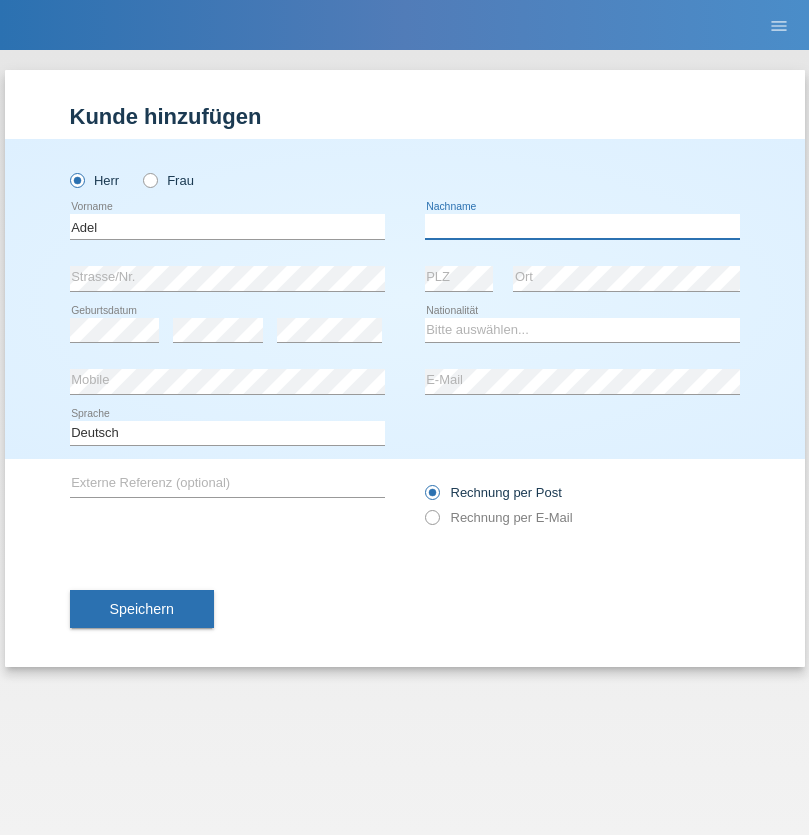 click at bounding box center [582, 226] 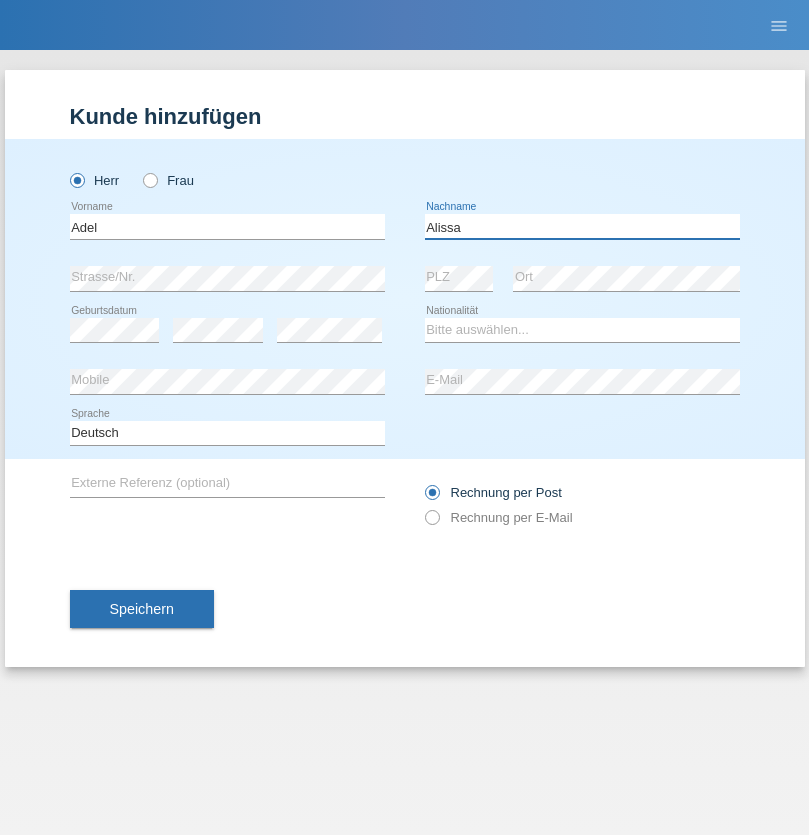 type on "Alissa" 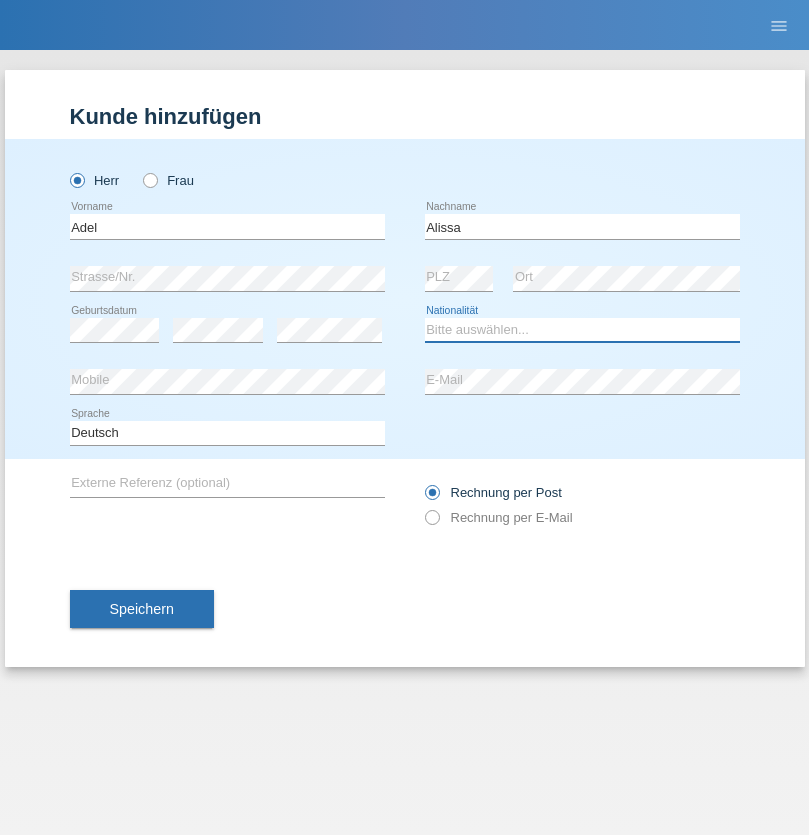 select on "SY" 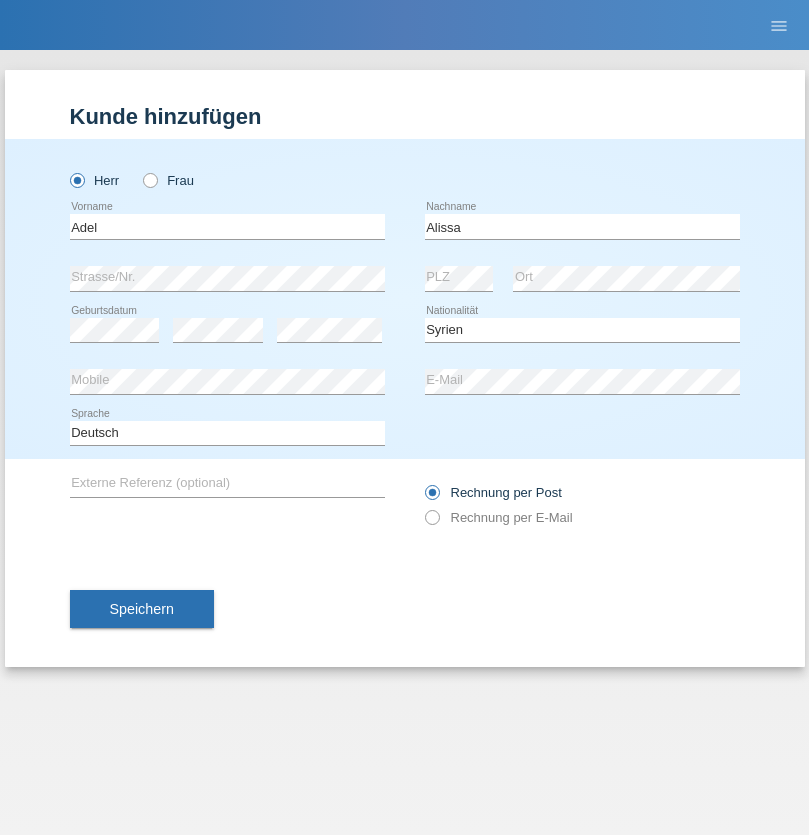select on "C" 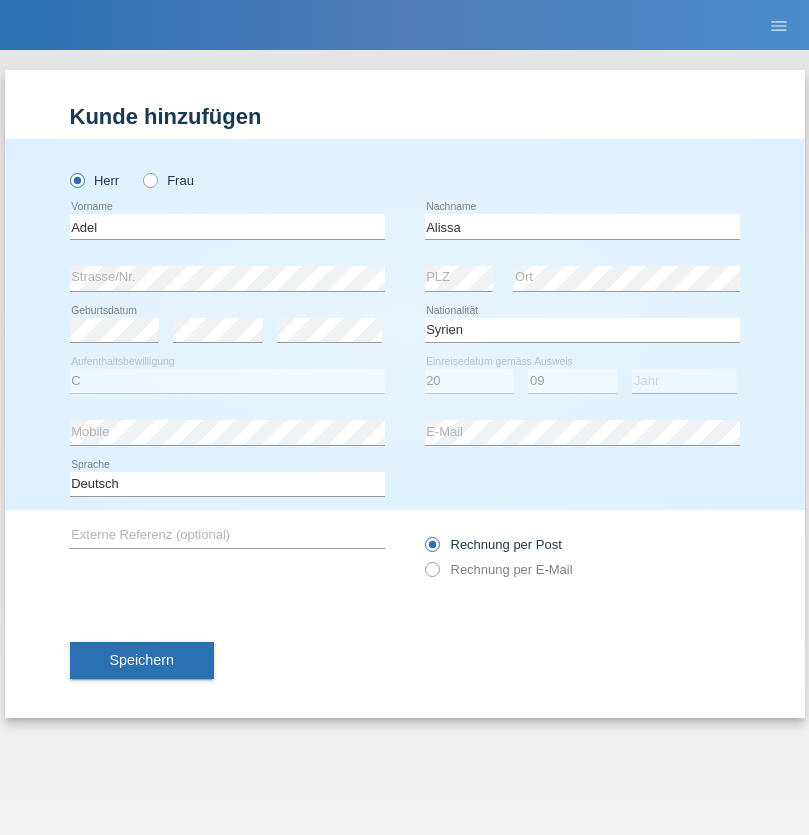 select on "2018" 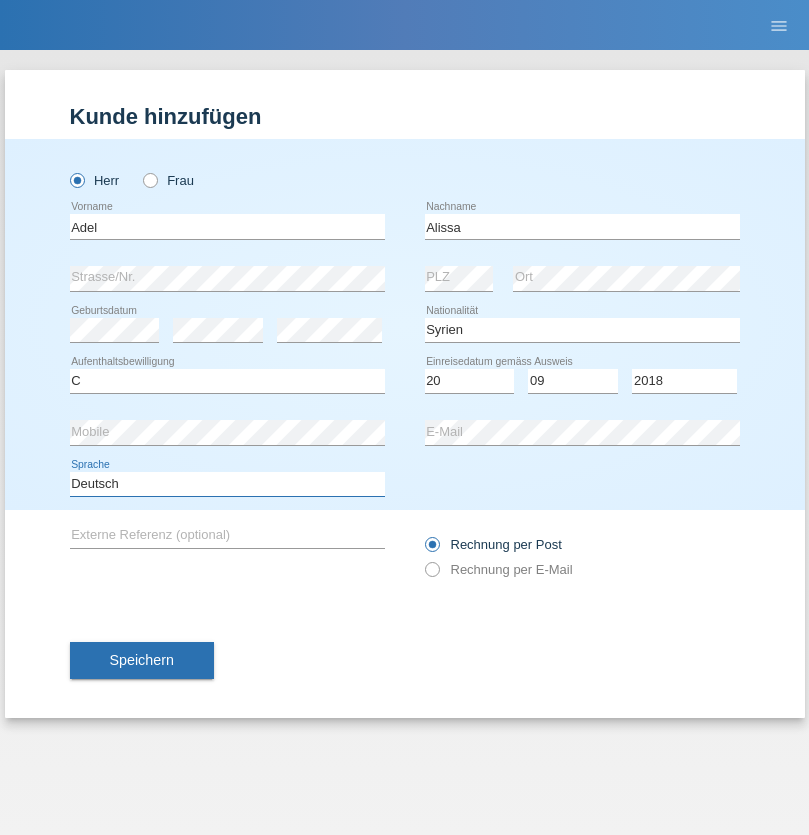select on "en" 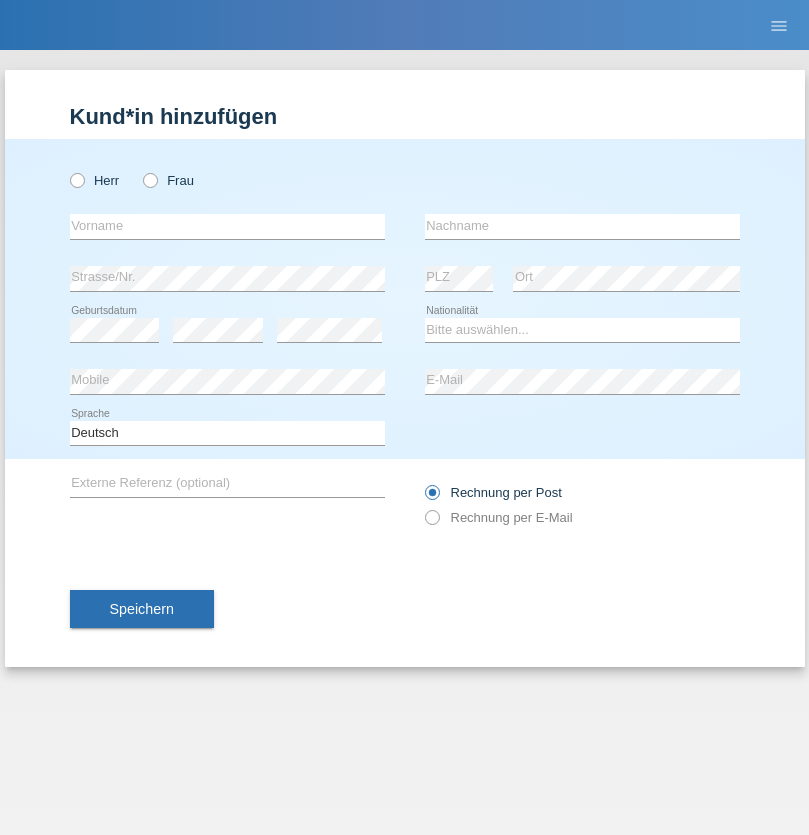 scroll, scrollTop: 0, scrollLeft: 0, axis: both 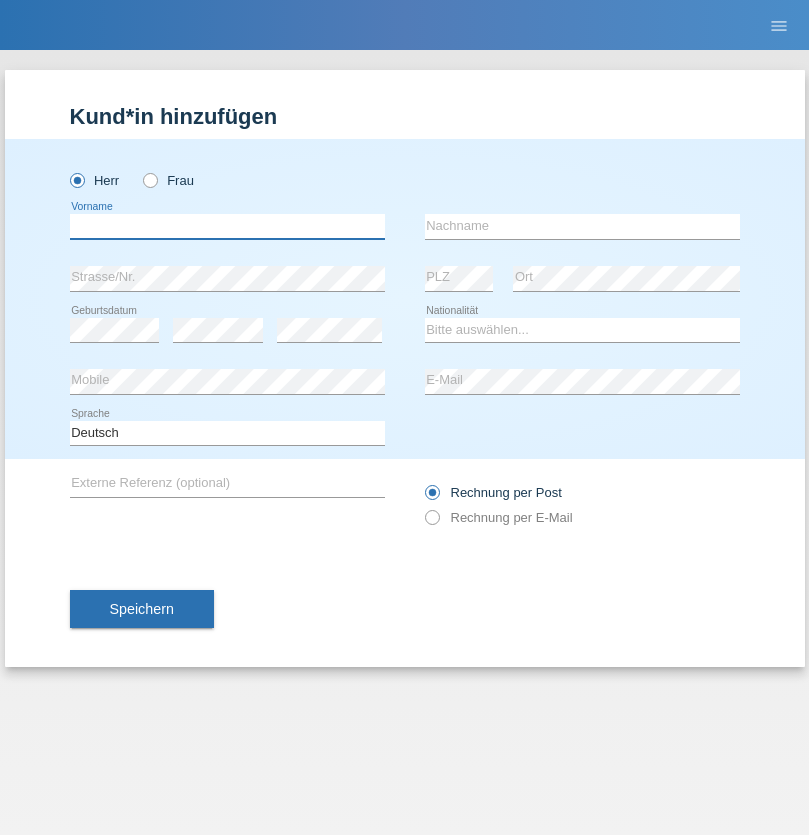 click at bounding box center (227, 226) 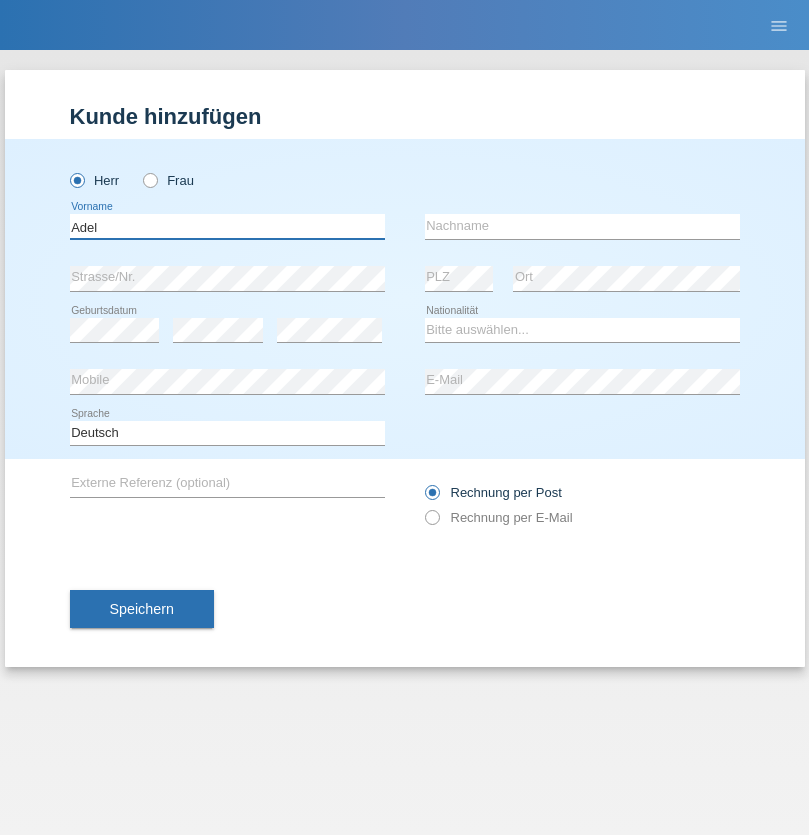 type on "Adel" 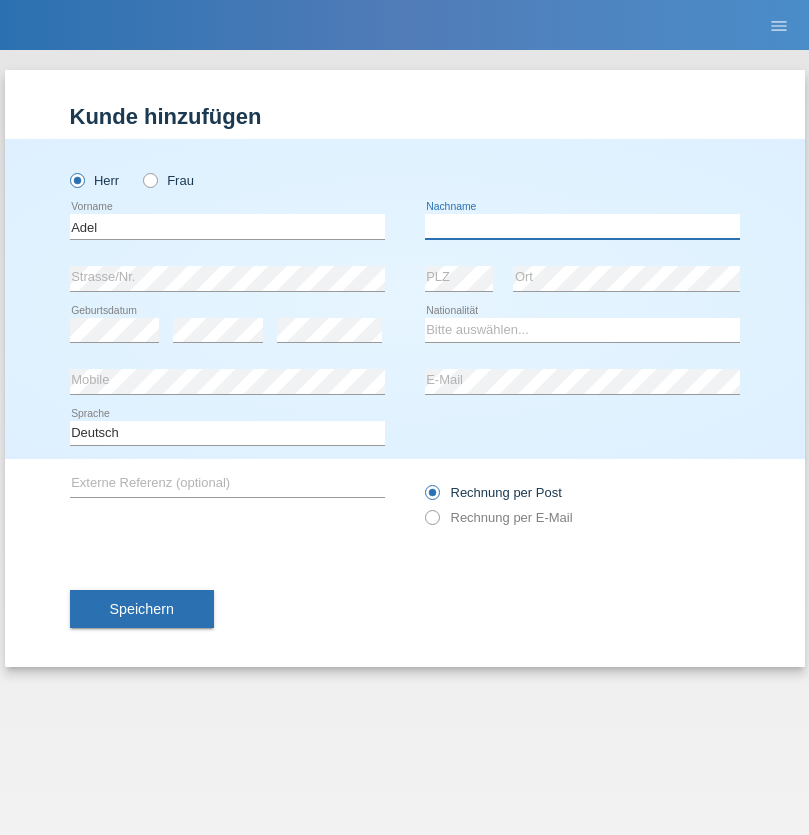 click at bounding box center [582, 226] 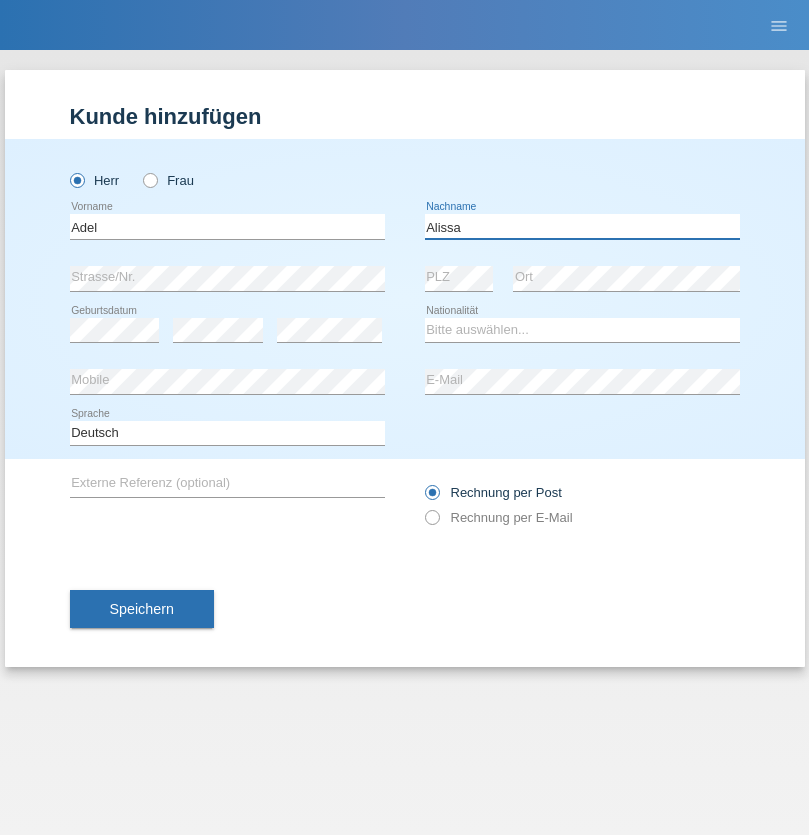 type on "Alissa" 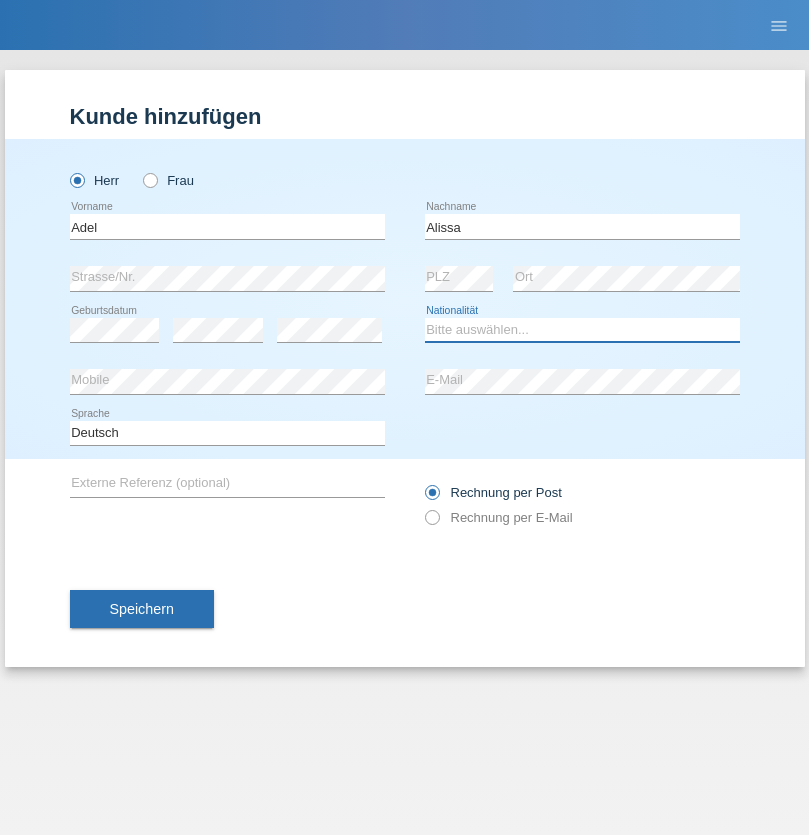 select on "SY" 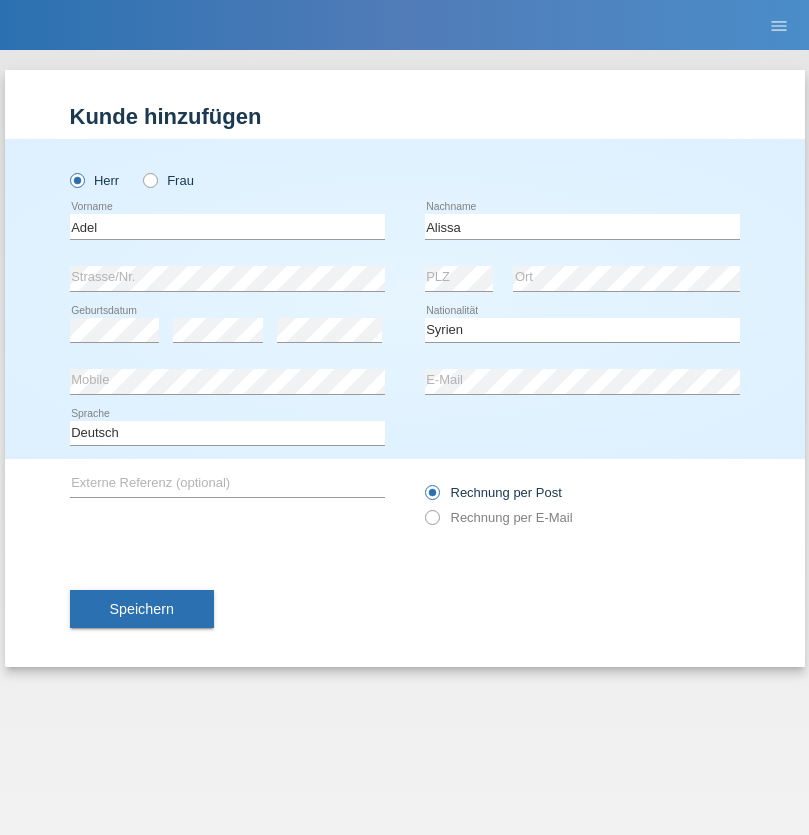 select on "C" 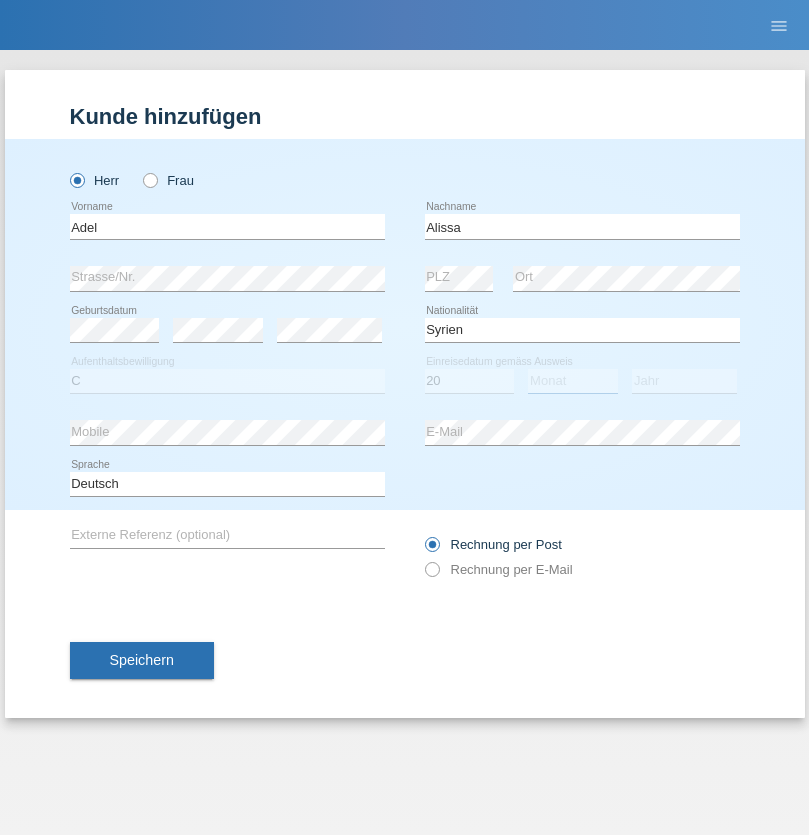 select on "09" 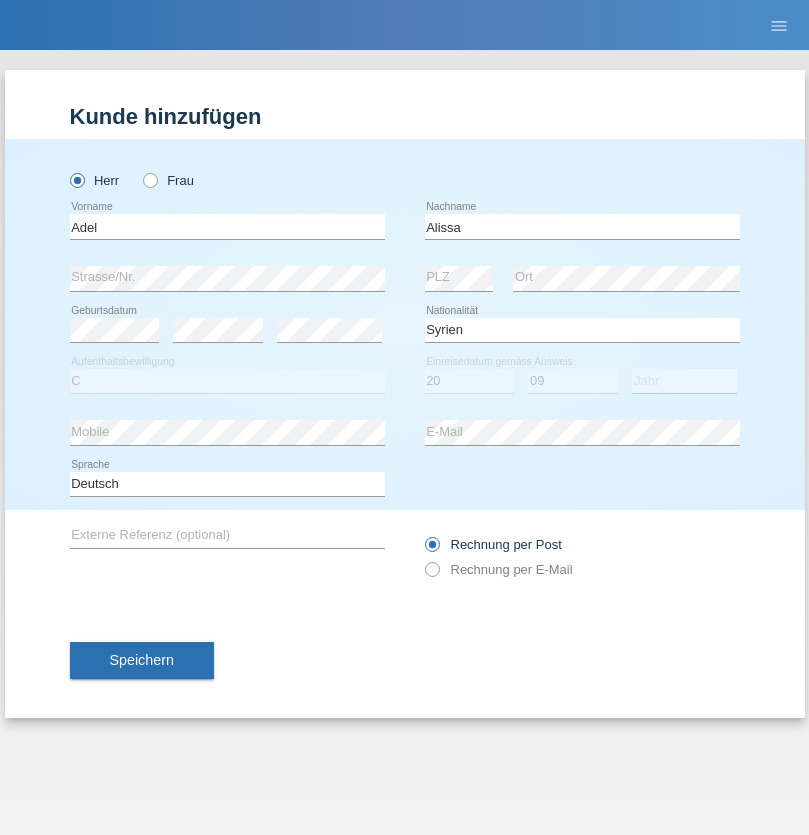 select on "2018" 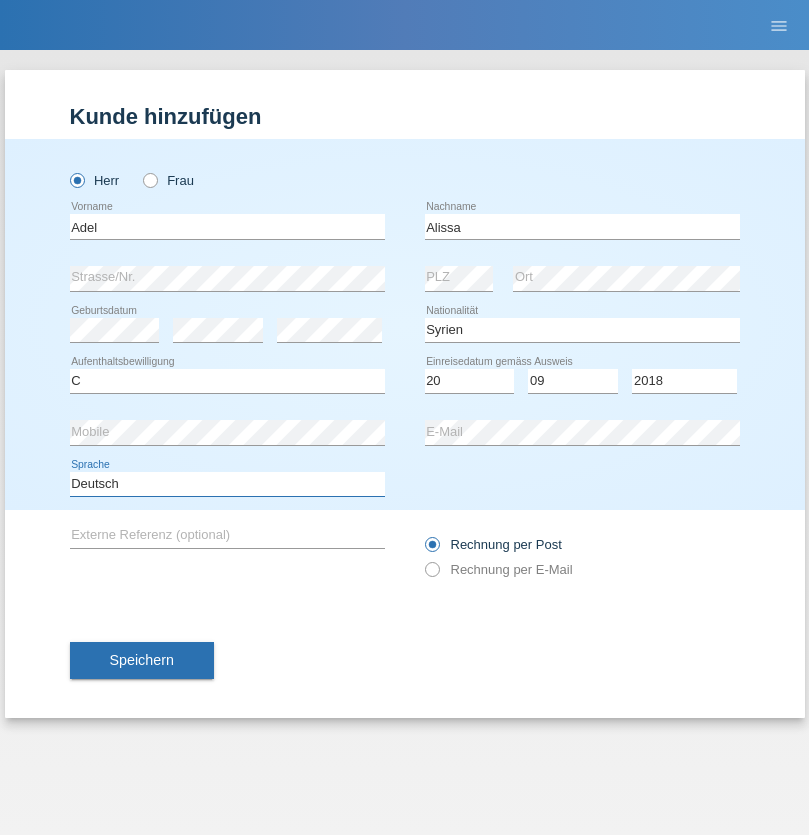 select on "en" 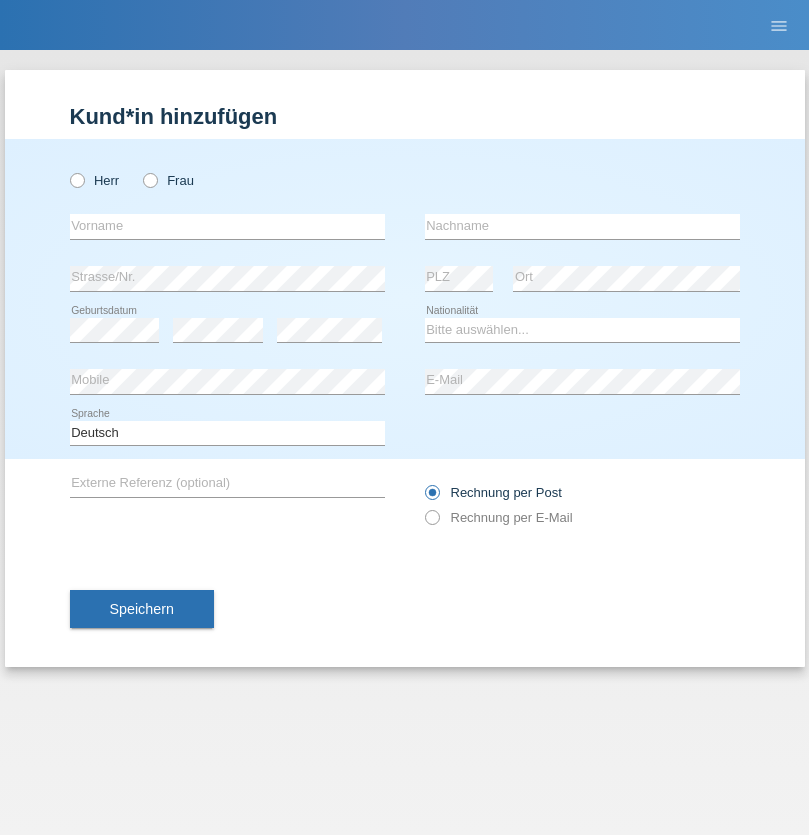 scroll, scrollTop: 0, scrollLeft: 0, axis: both 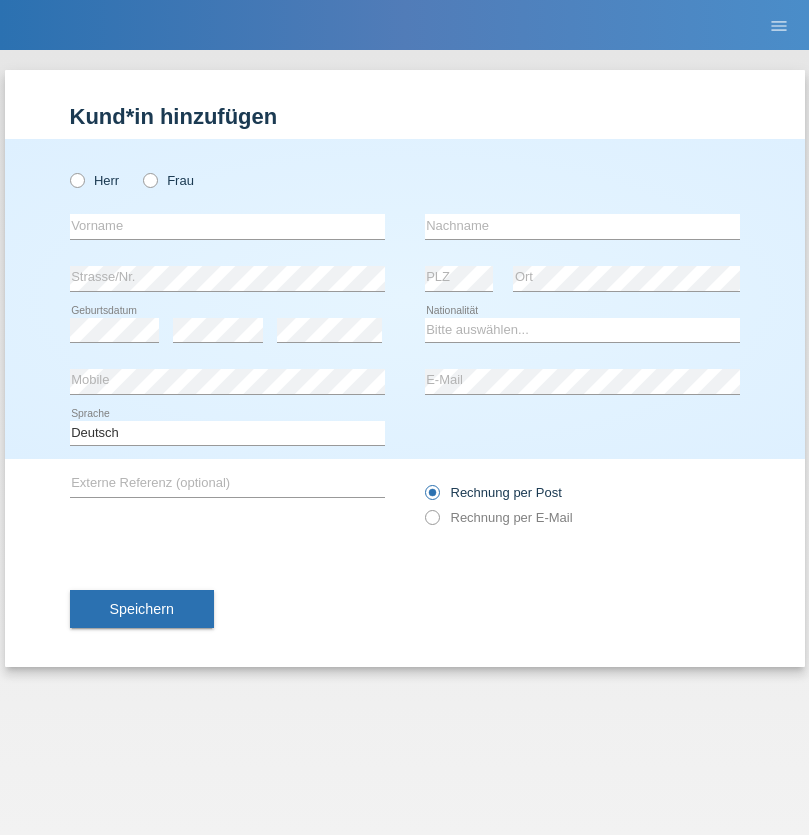 radio on "true" 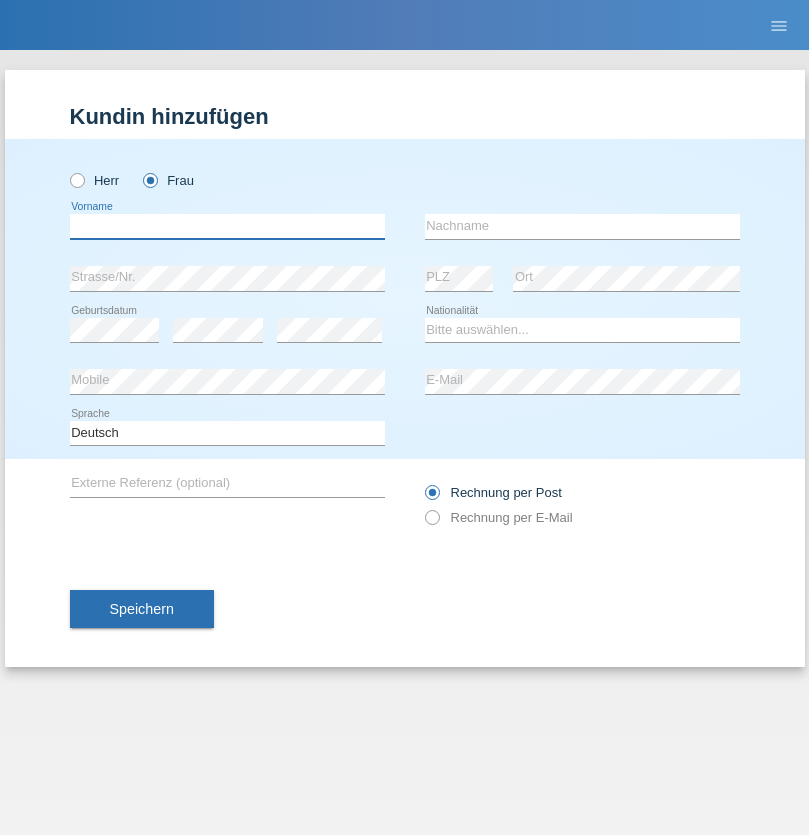 click at bounding box center [227, 226] 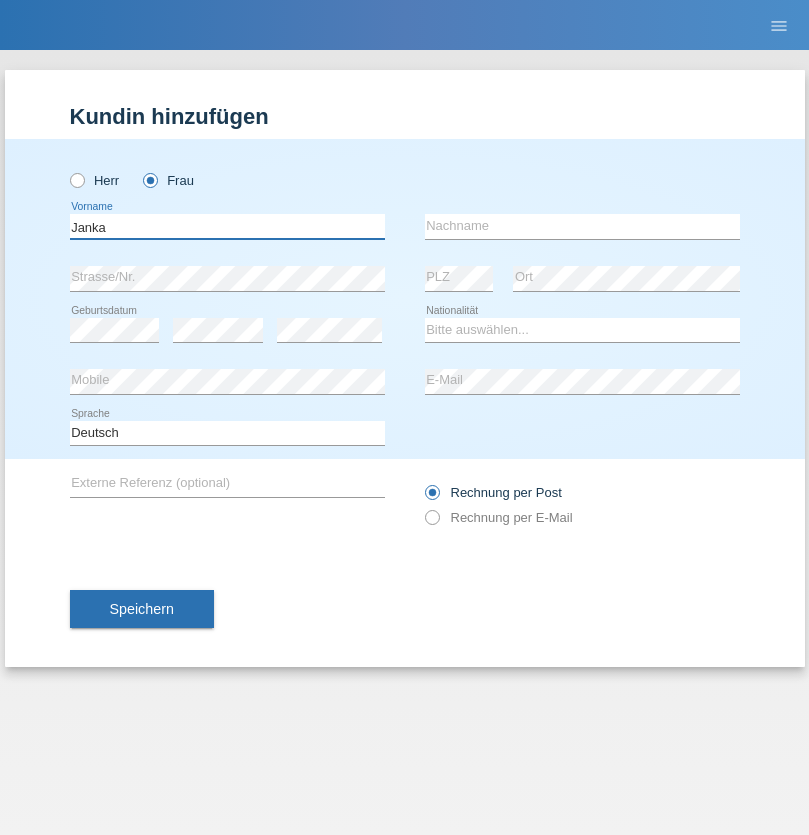 type on "Janka" 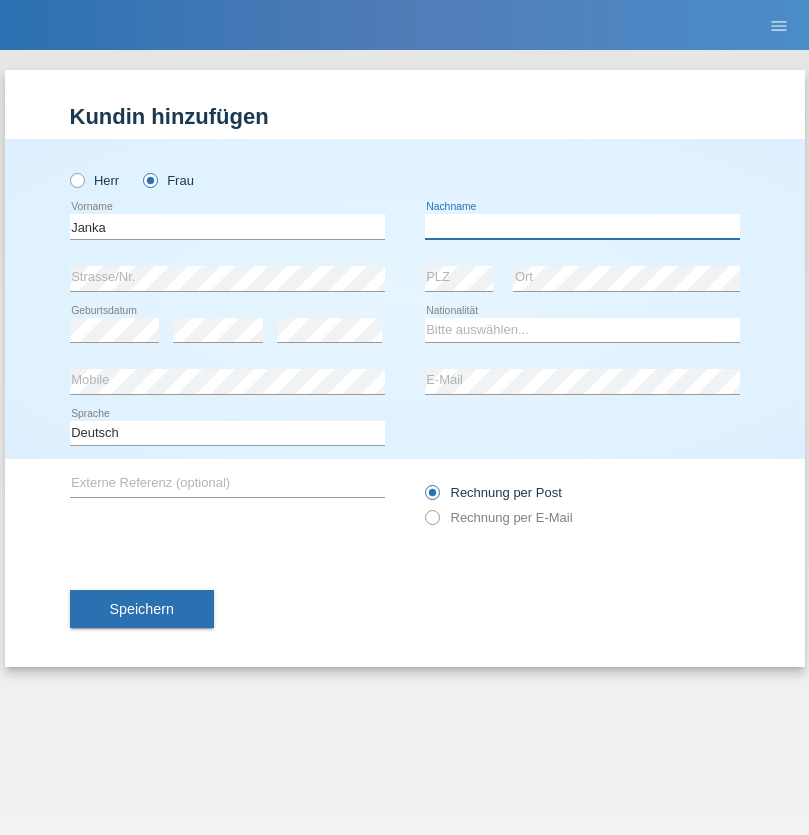 click at bounding box center [582, 226] 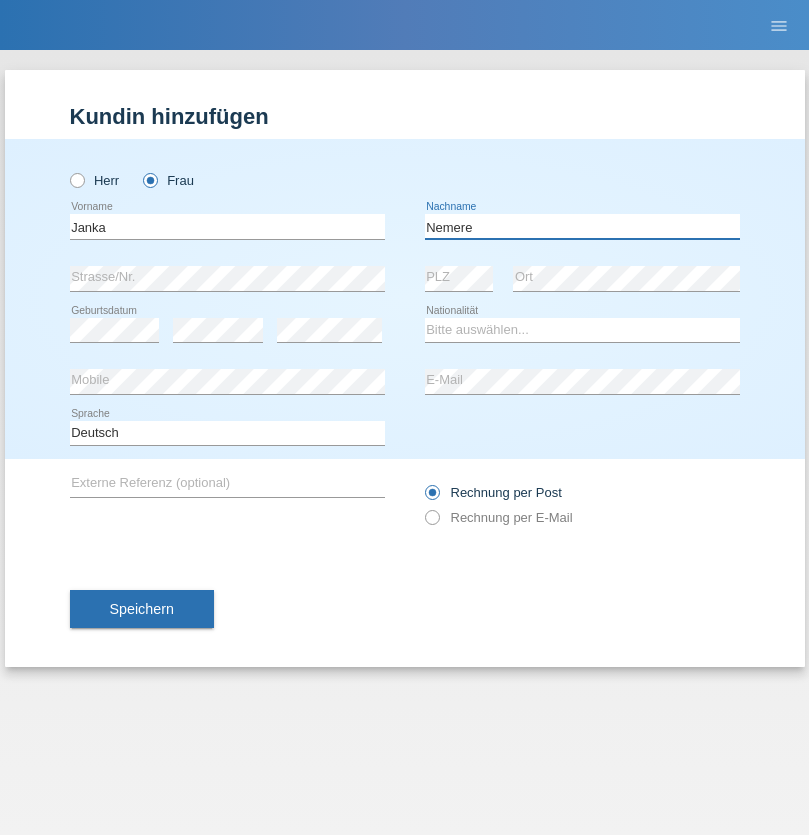 type on "Nemere" 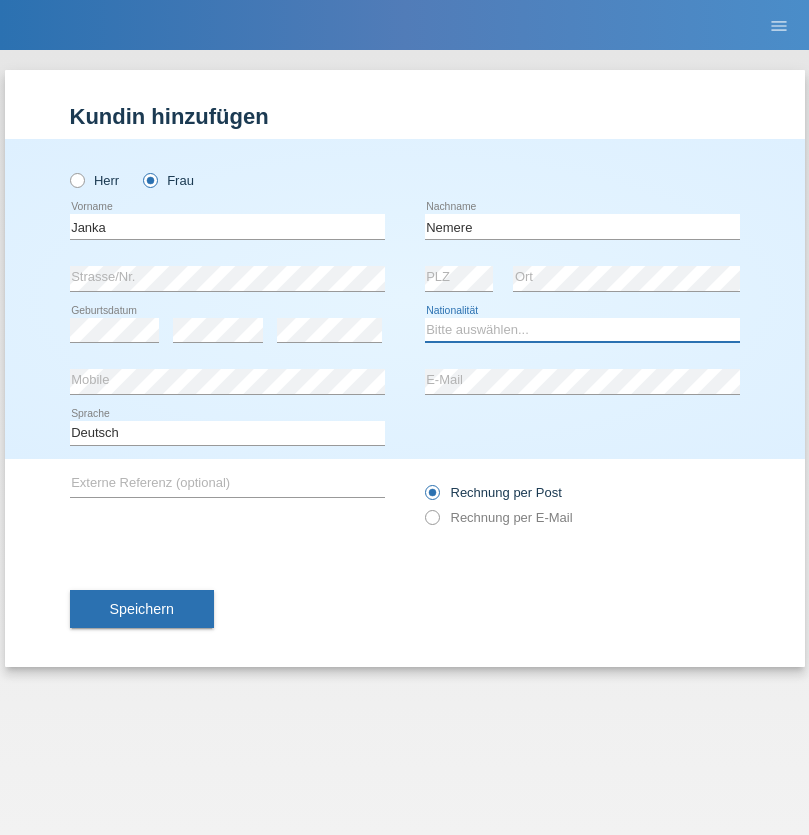 select on "HU" 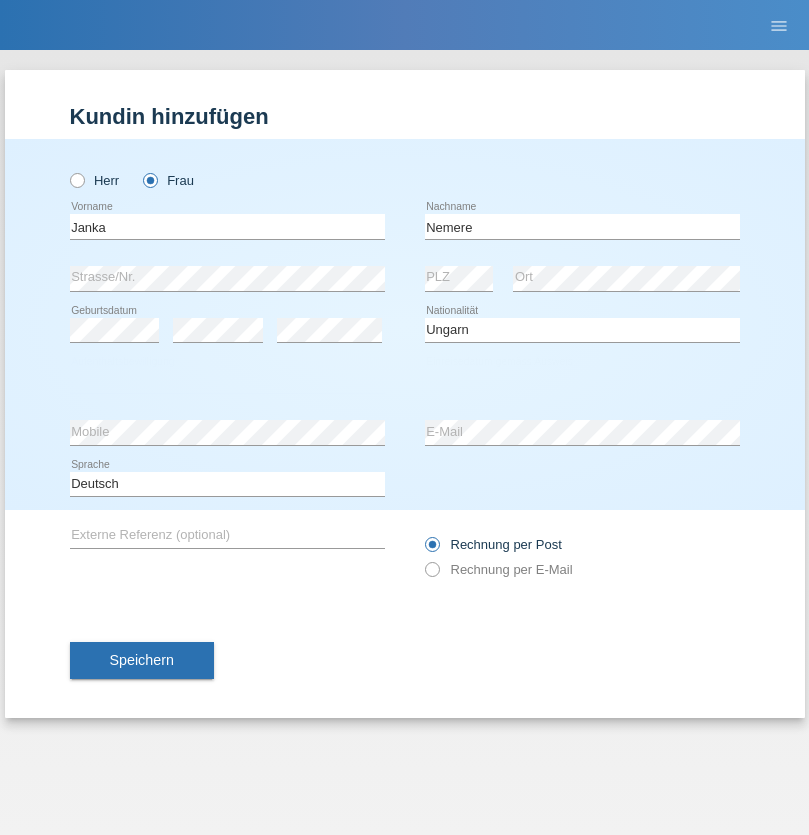 select on "C" 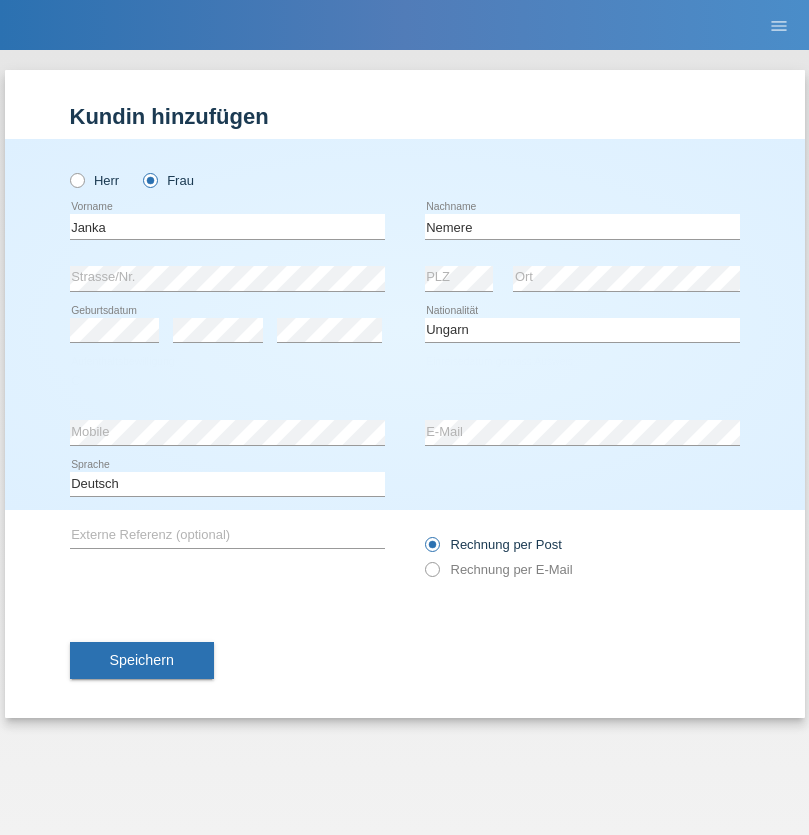 select on "13" 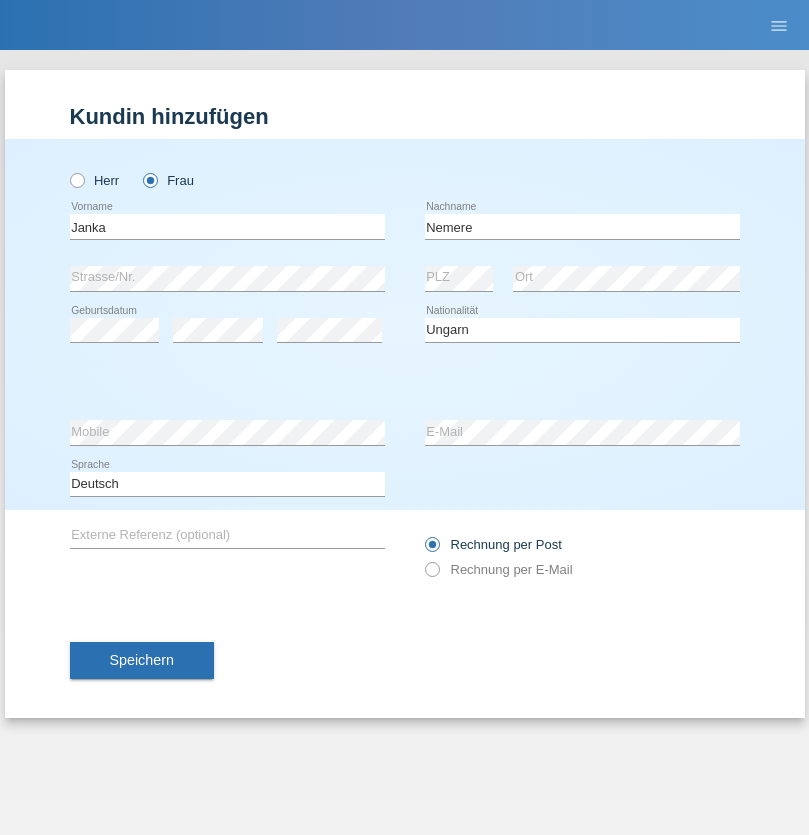 select on "12" 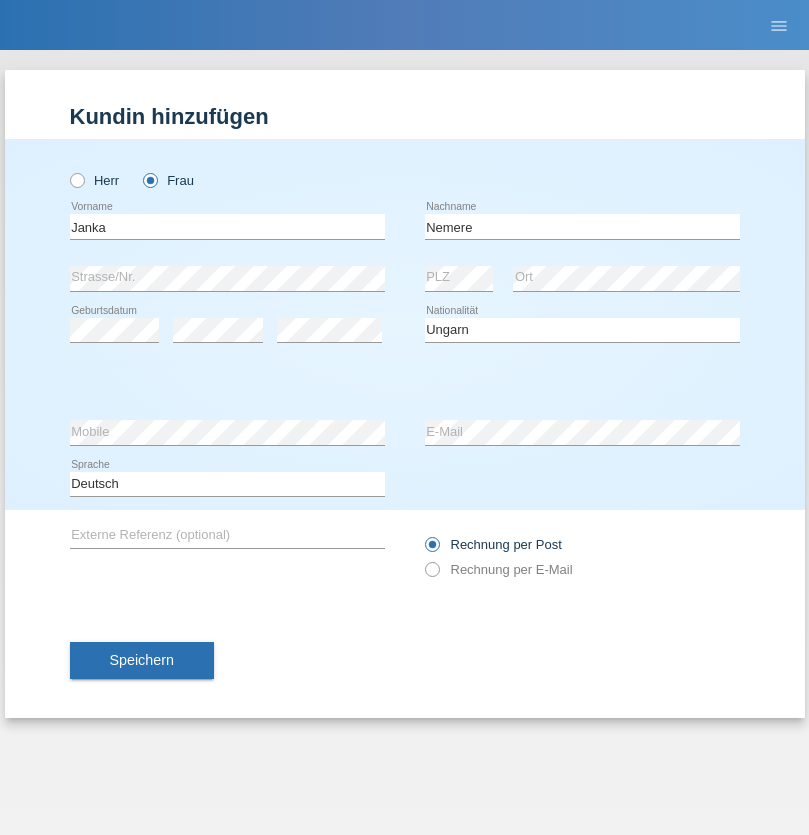 select on "2021" 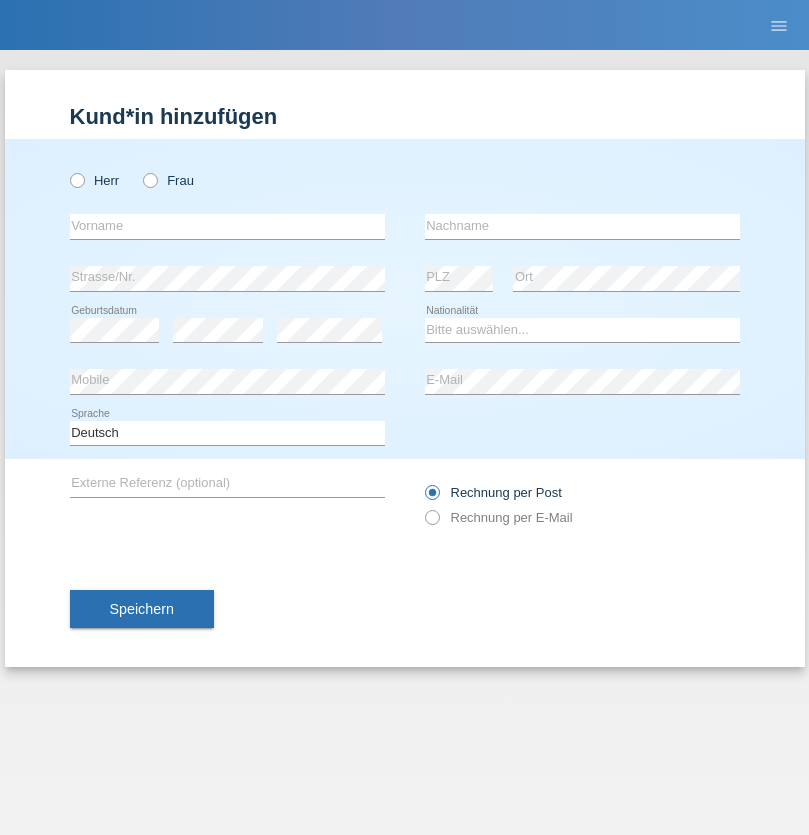 scroll, scrollTop: 0, scrollLeft: 0, axis: both 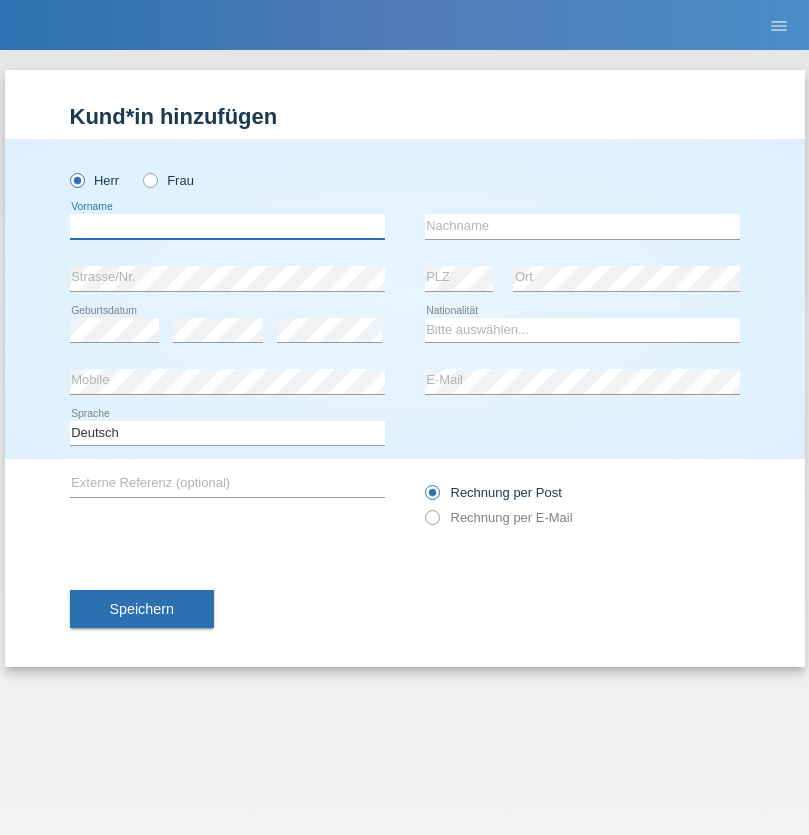 click at bounding box center [227, 226] 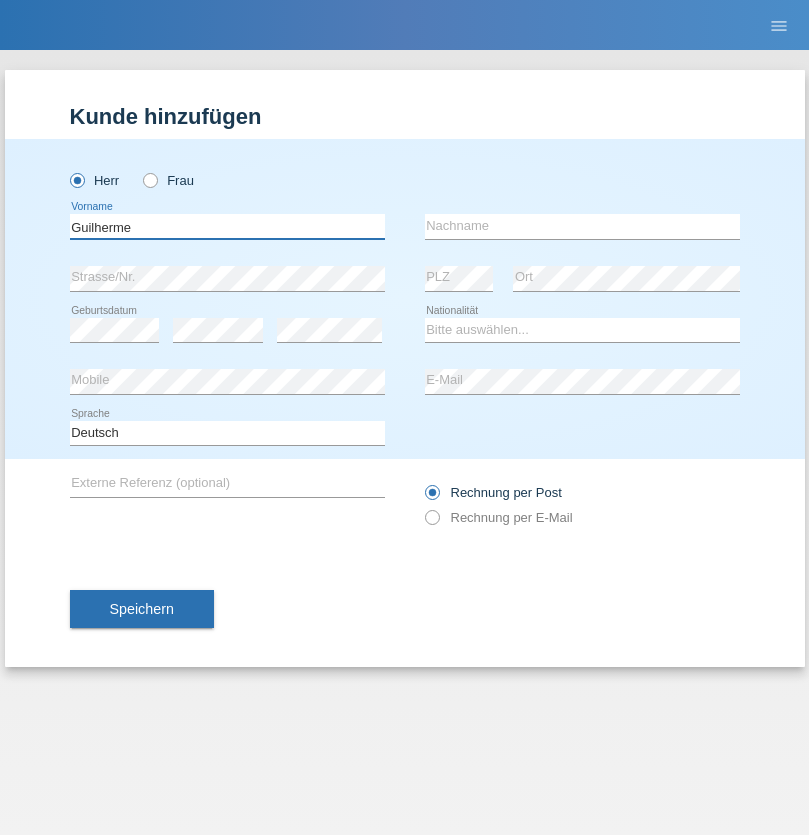 type on "Guilherme" 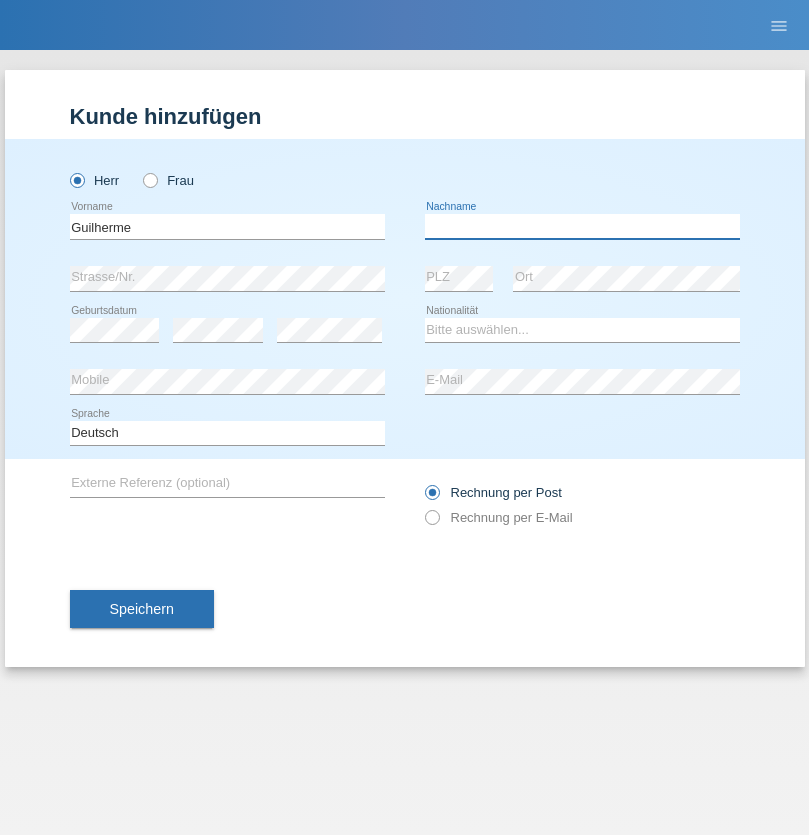 click at bounding box center [582, 226] 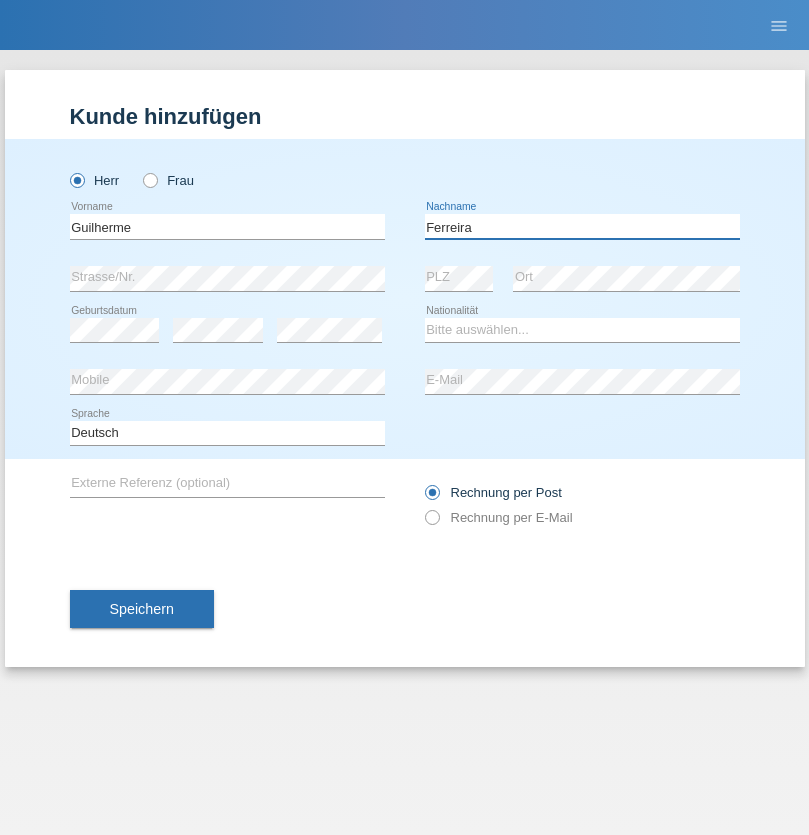 type on "Ferreira" 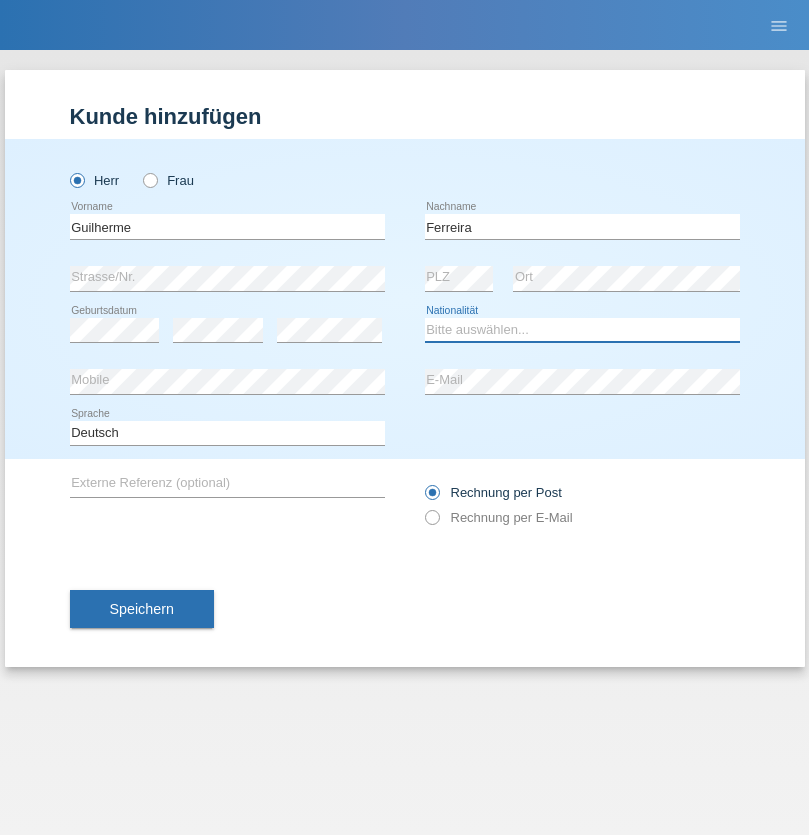 select on "PT" 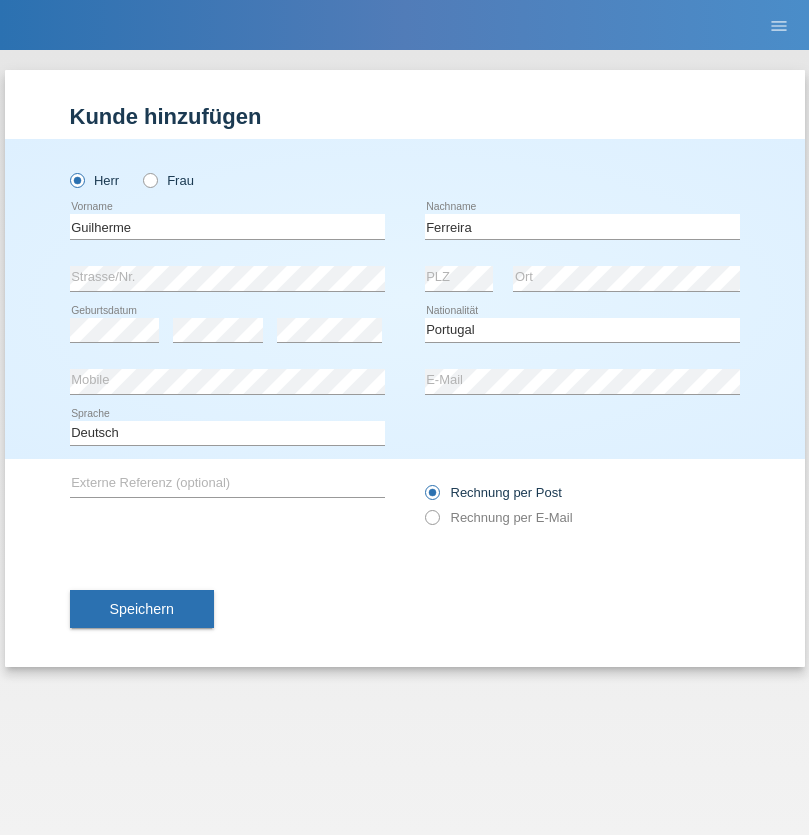 select on "C" 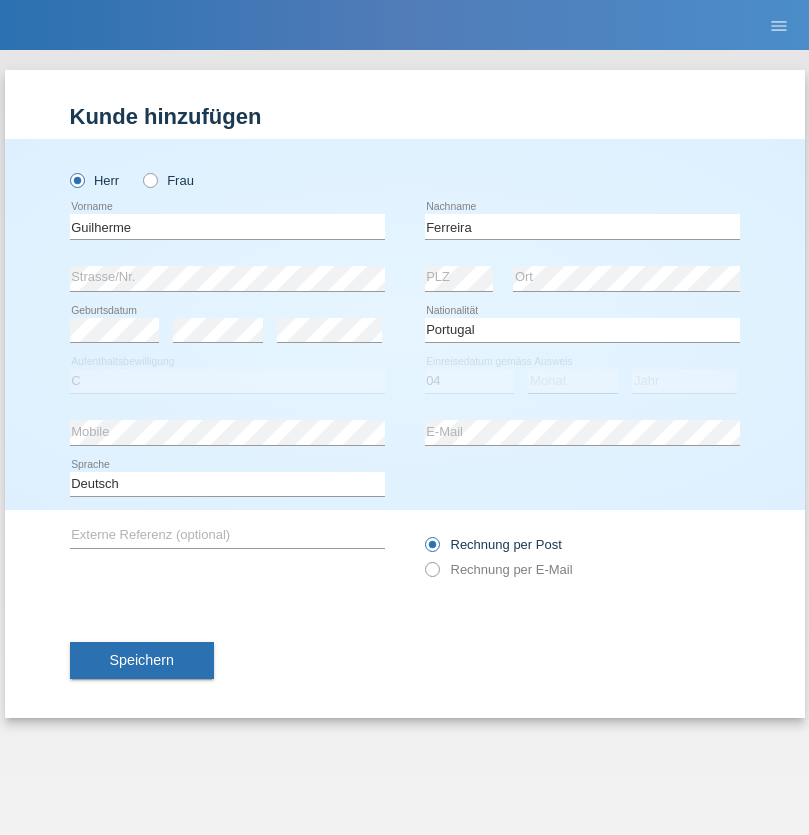 select on "09" 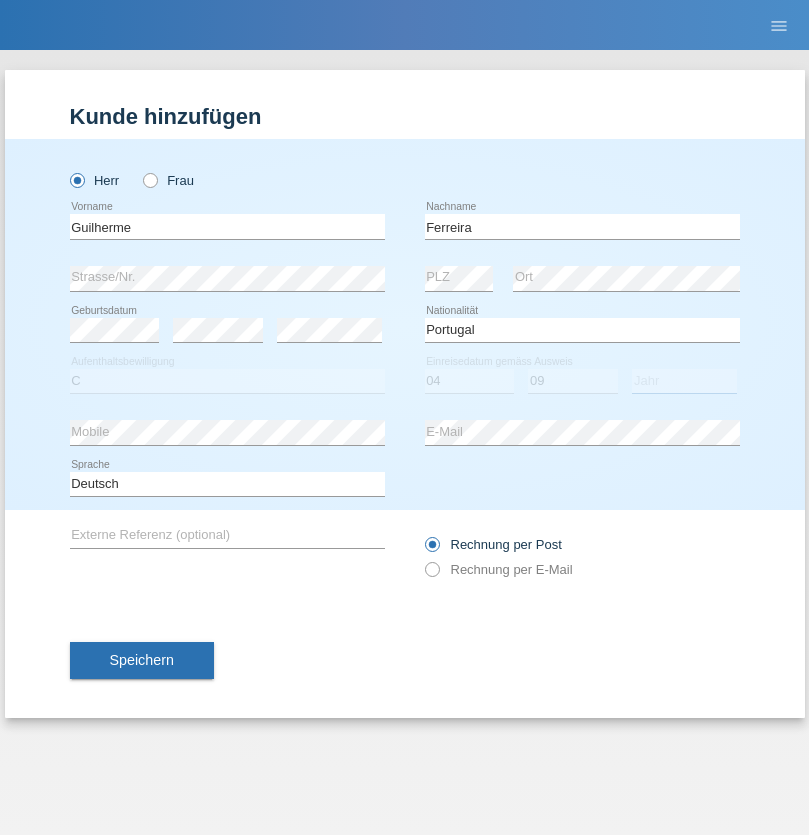 select on "2021" 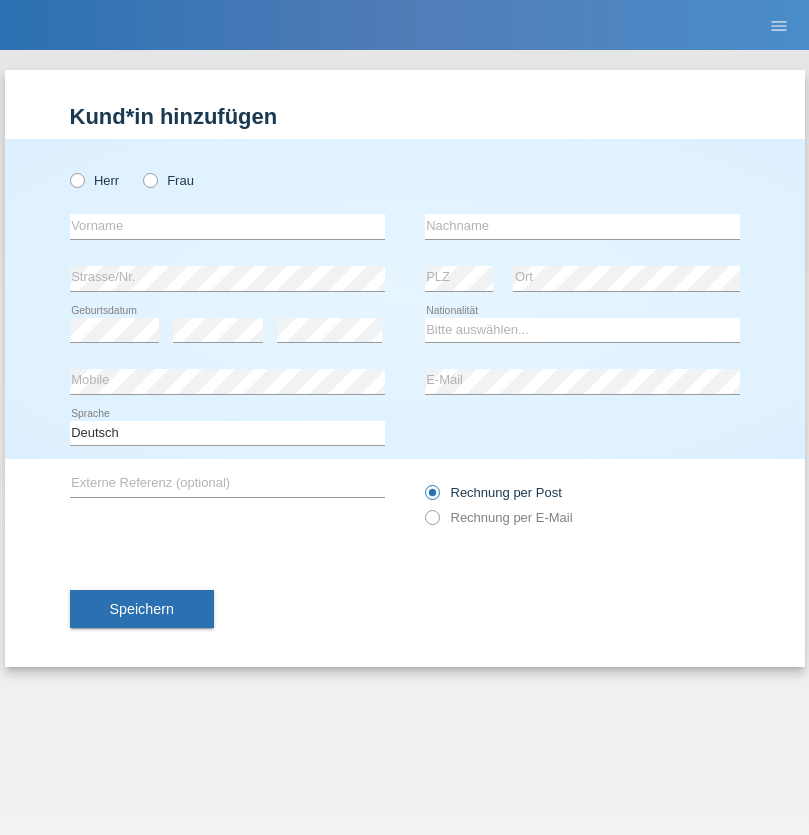 scroll, scrollTop: 0, scrollLeft: 0, axis: both 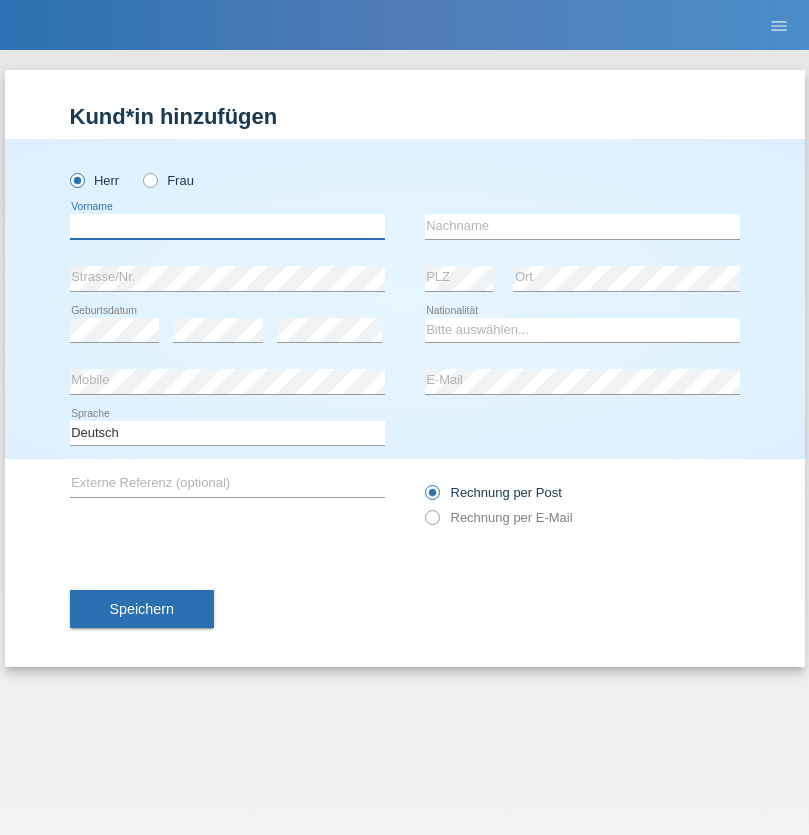 click at bounding box center [227, 226] 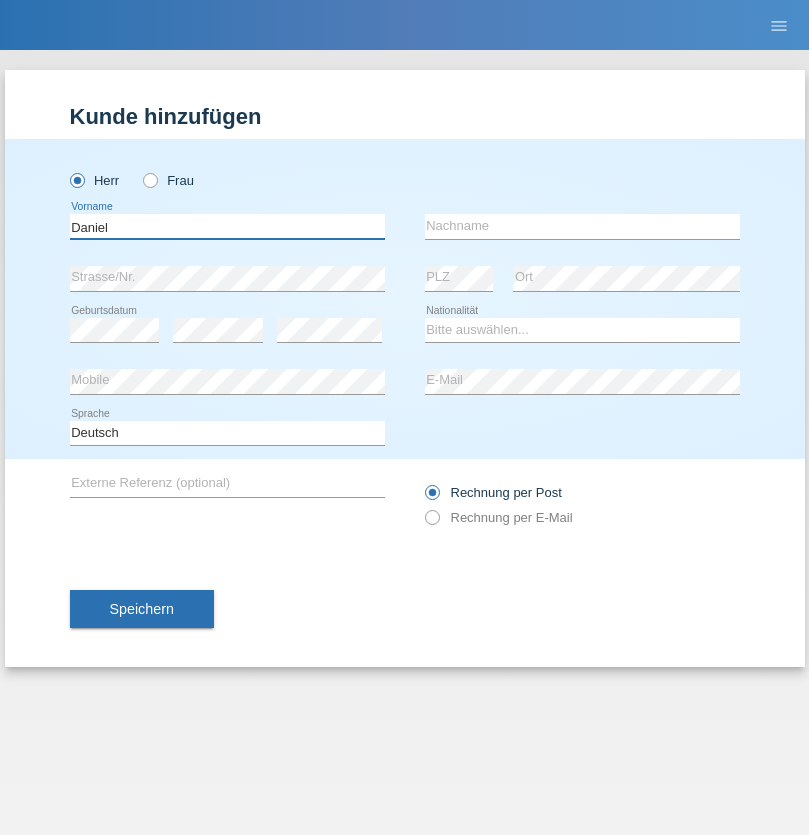 type on "Daniel" 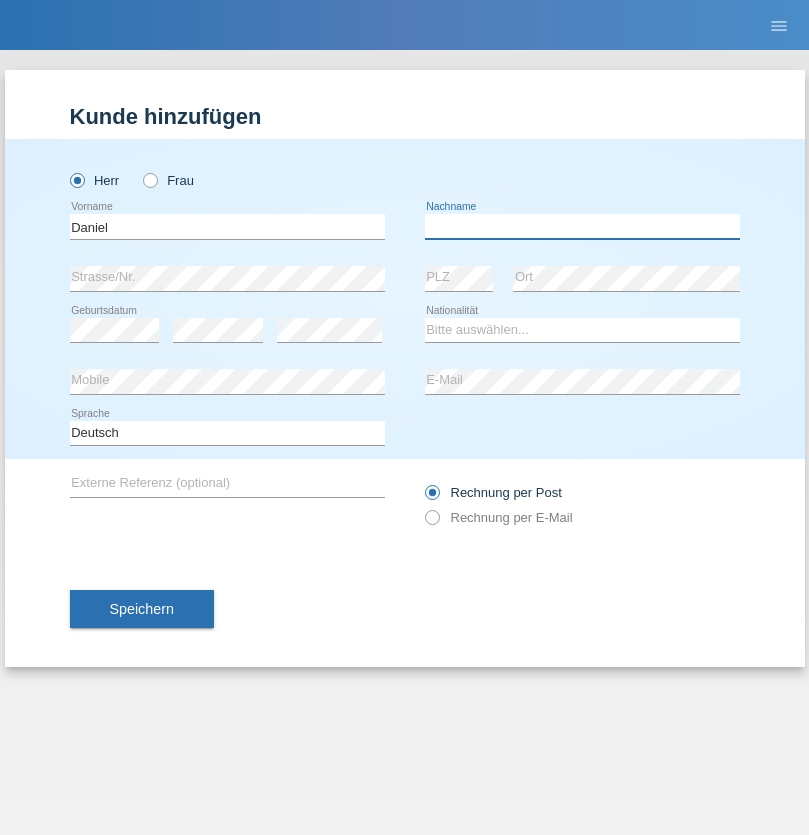 click at bounding box center [582, 226] 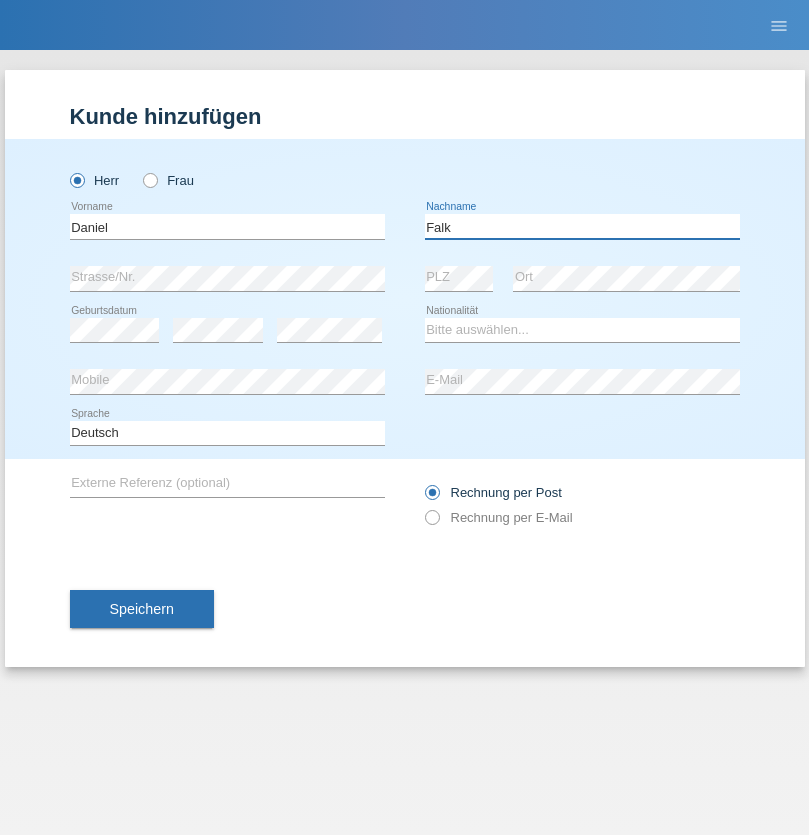 type on "Falk" 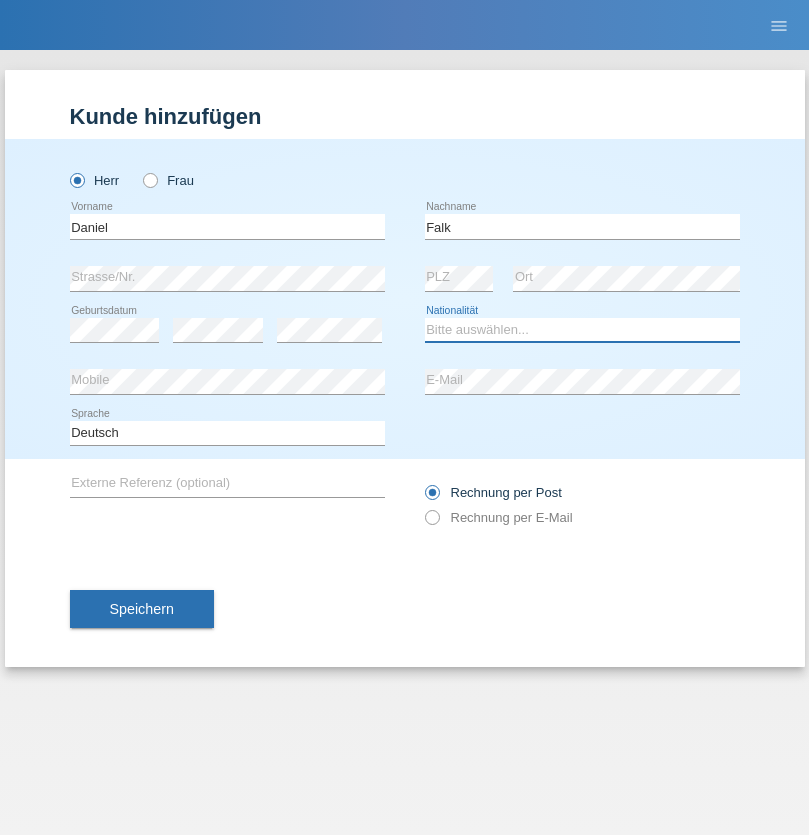 select on "CH" 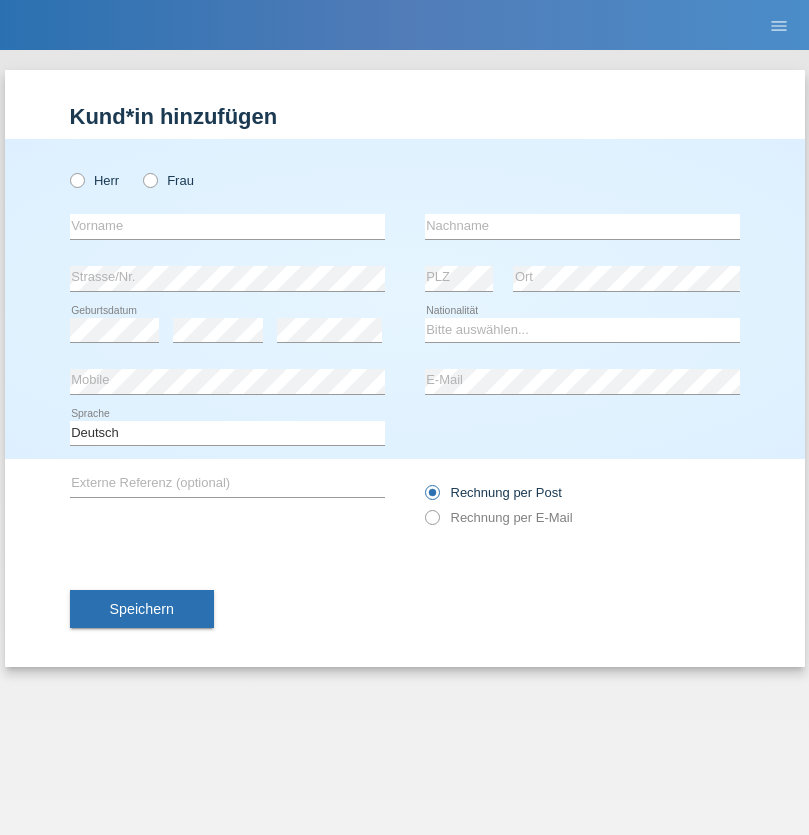 scroll, scrollTop: 0, scrollLeft: 0, axis: both 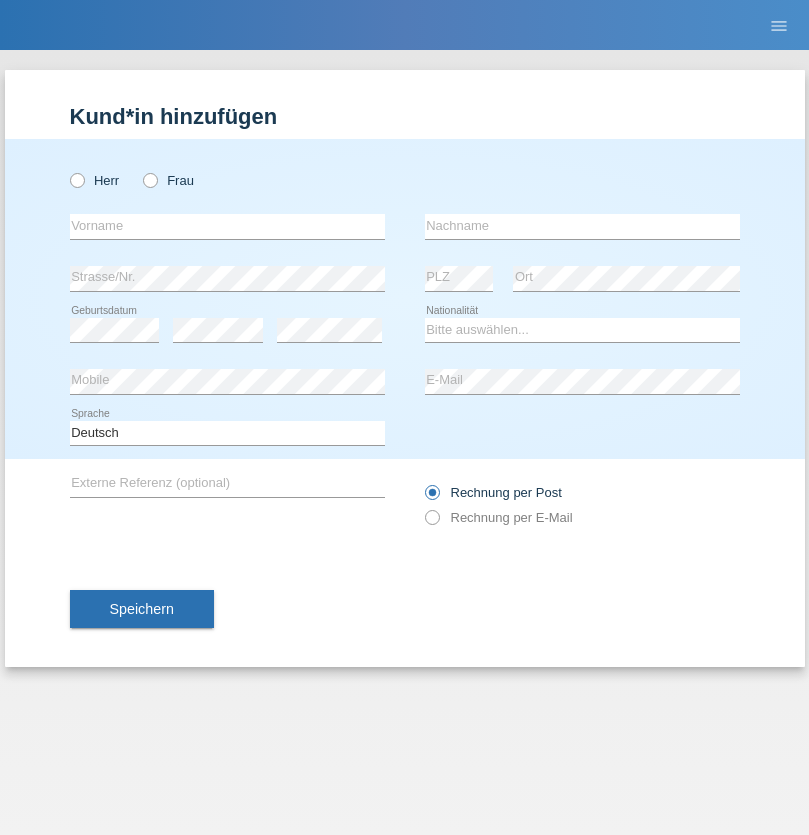 radio on "true" 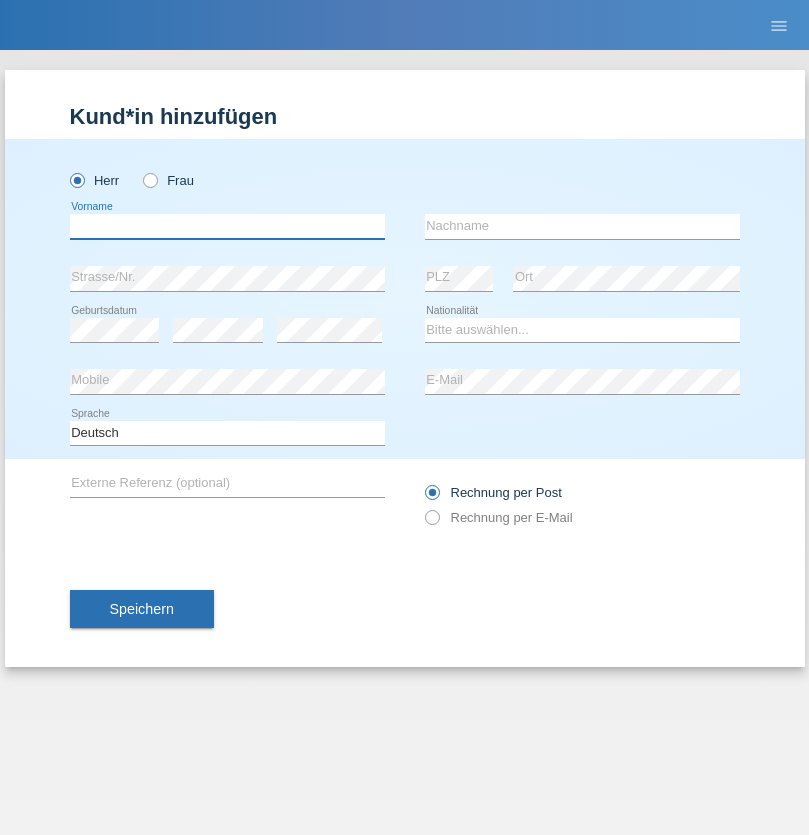 click at bounding box center (227, 226) 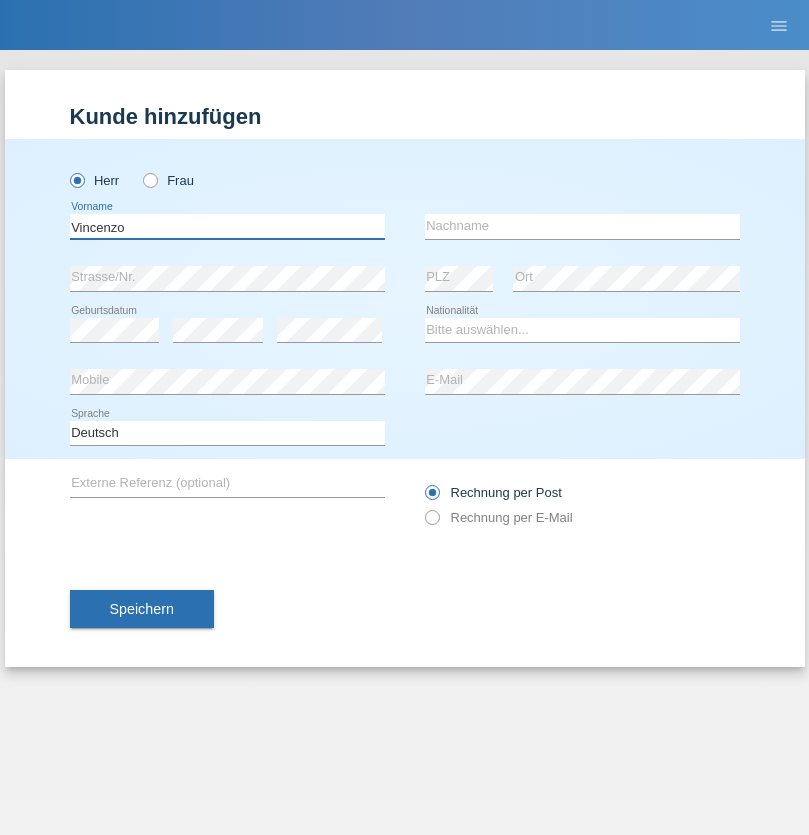 type on "Vincenzo" 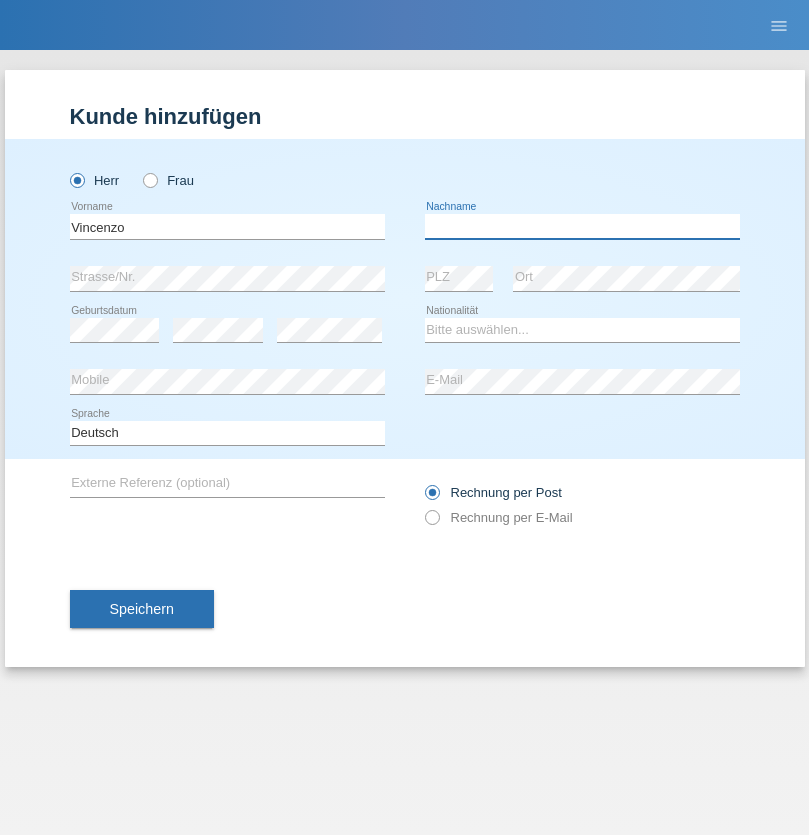 click at bounding box center (582, 226) 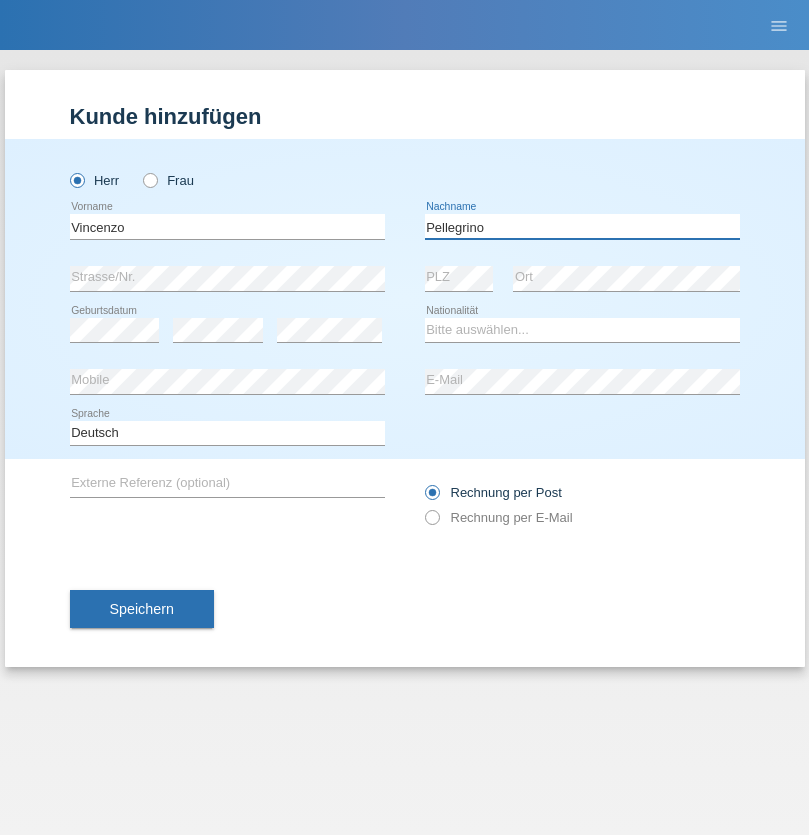 type on "Pellegrino" 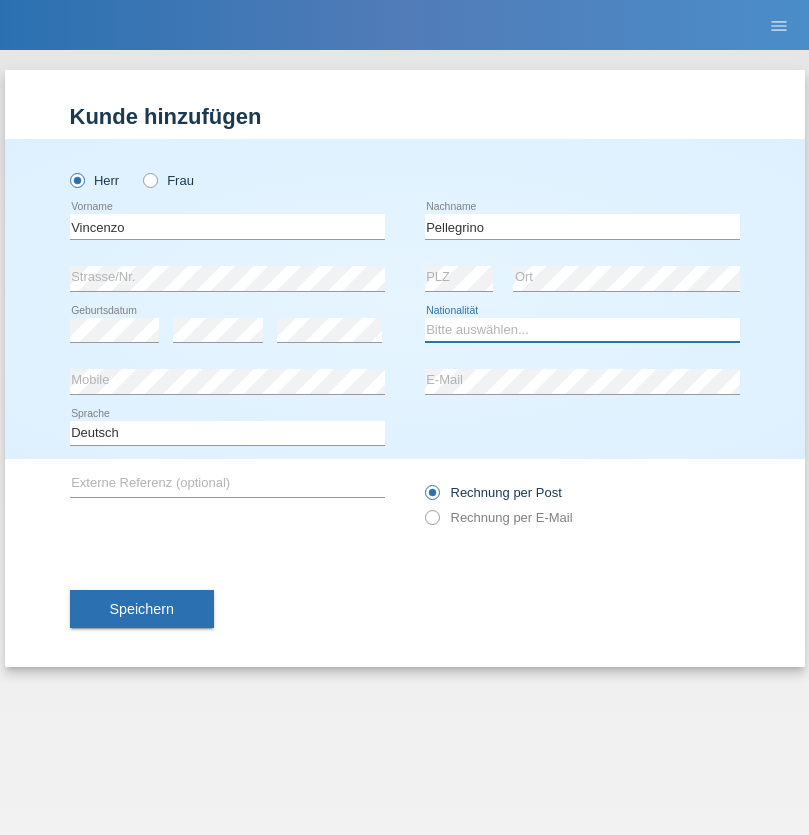 select on "IT" 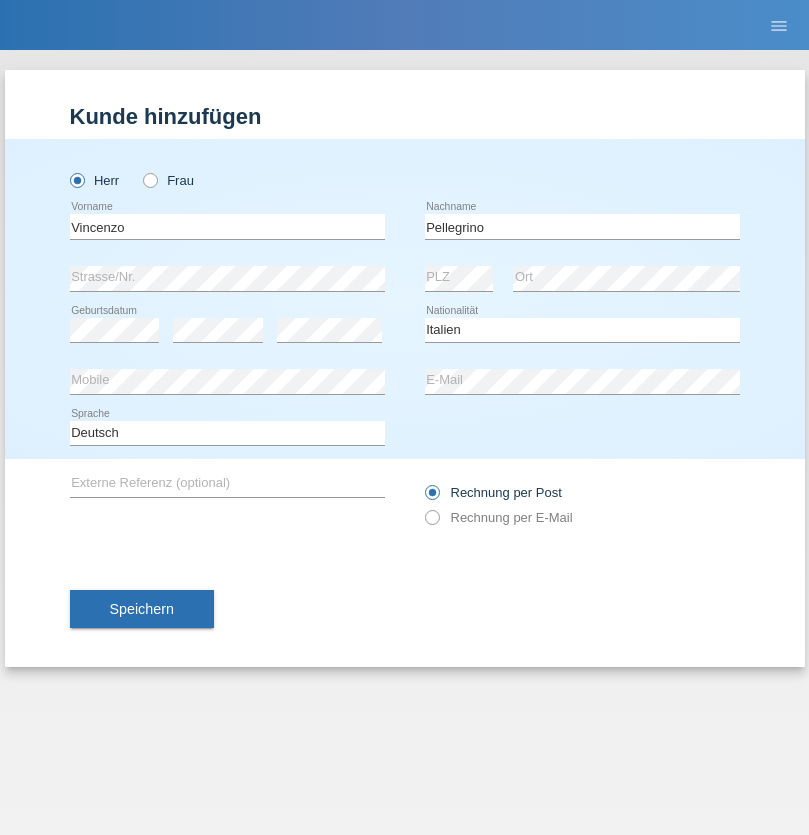 select on "C" 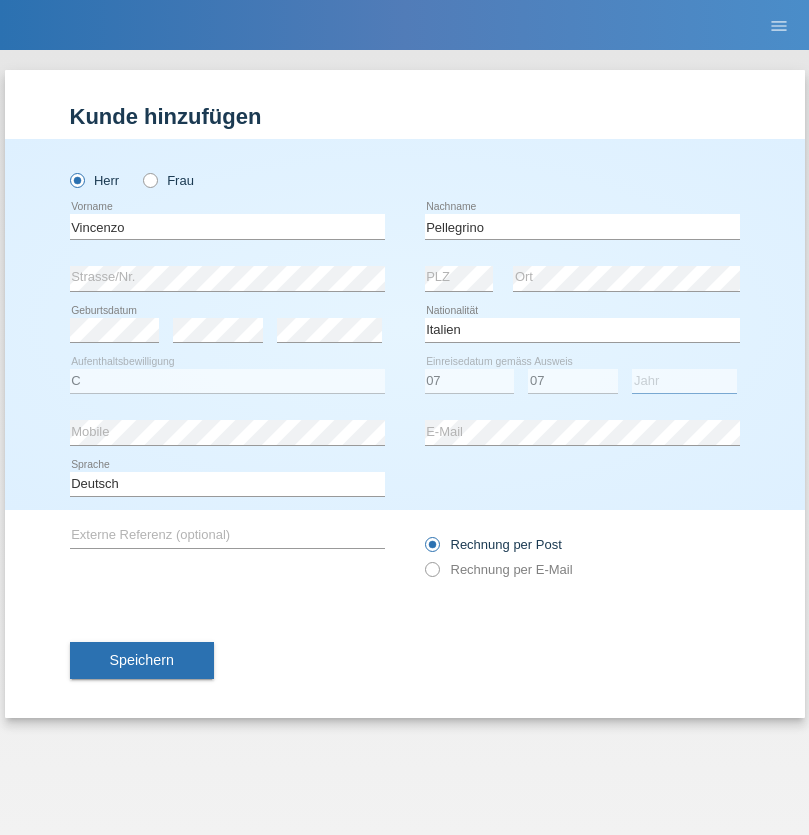 select on "2021" 